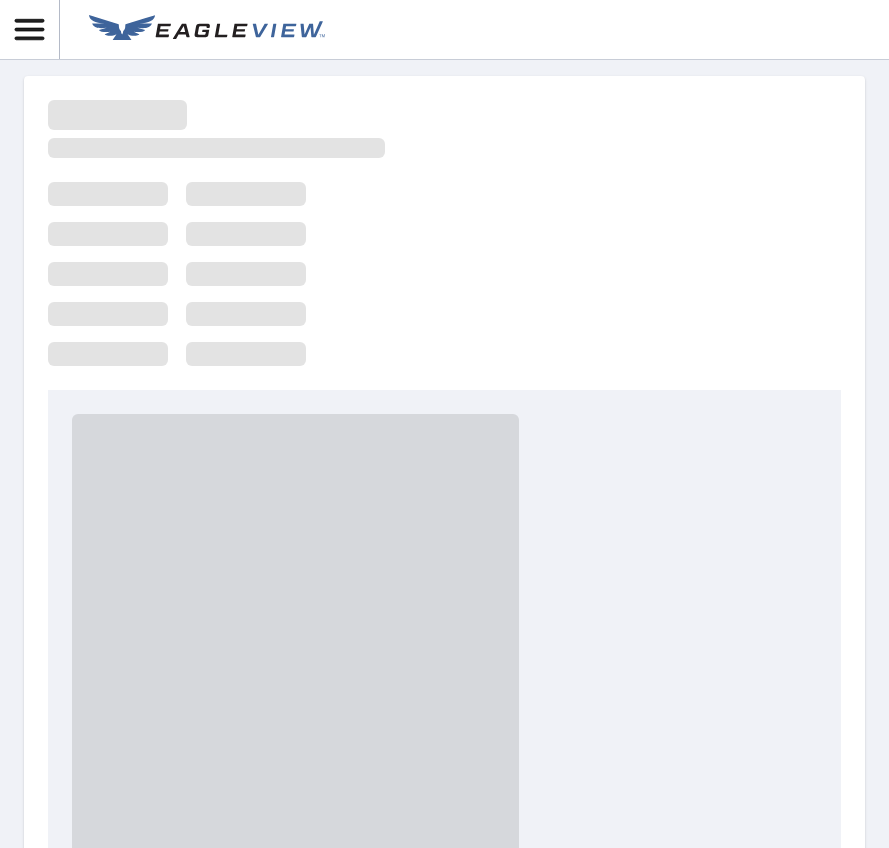 scroll, scrollTop: 0, scrollLeft: 0, axis: both 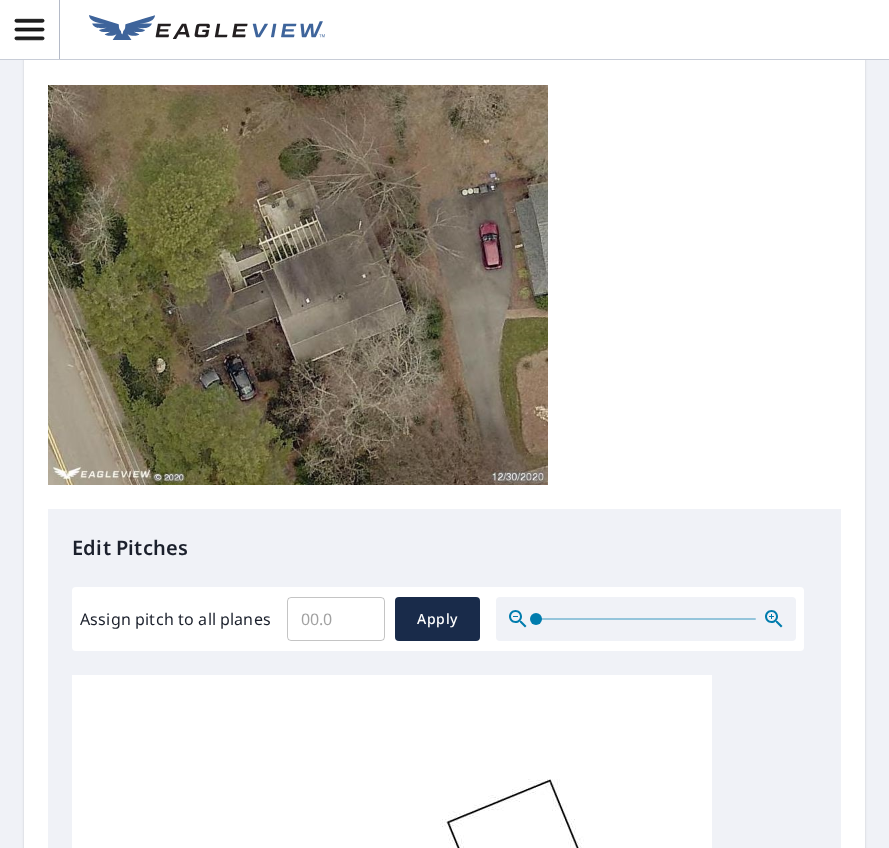 click at bounding box center [298, 285] 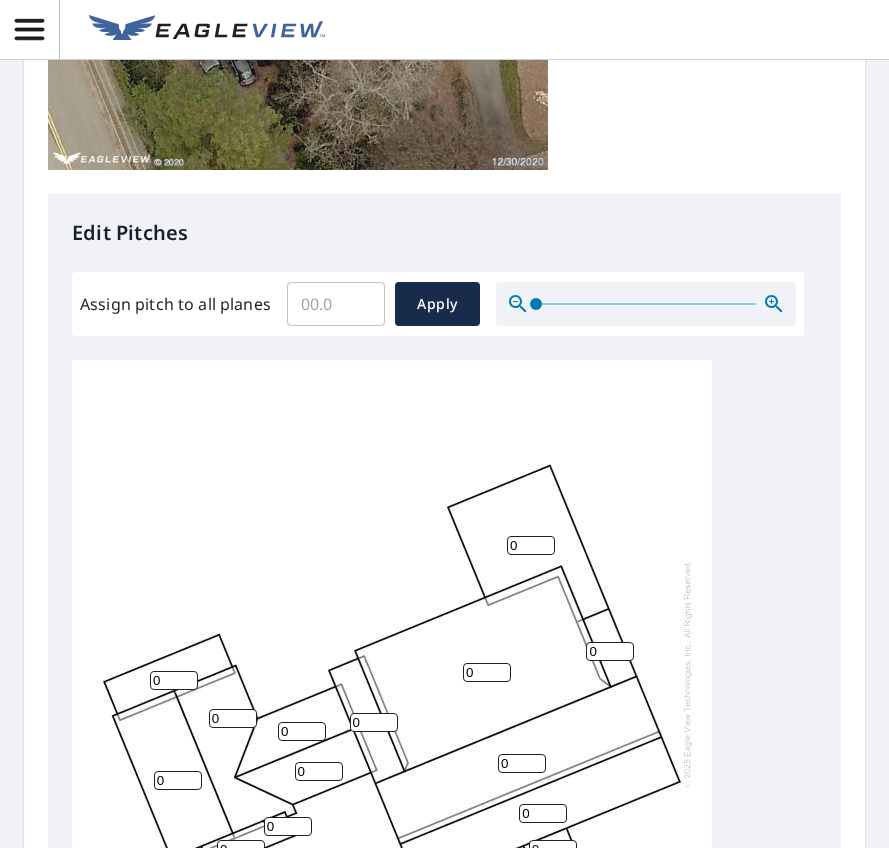 scroll, scrollTop: 733, scrollLeft: 0, axis: vertical 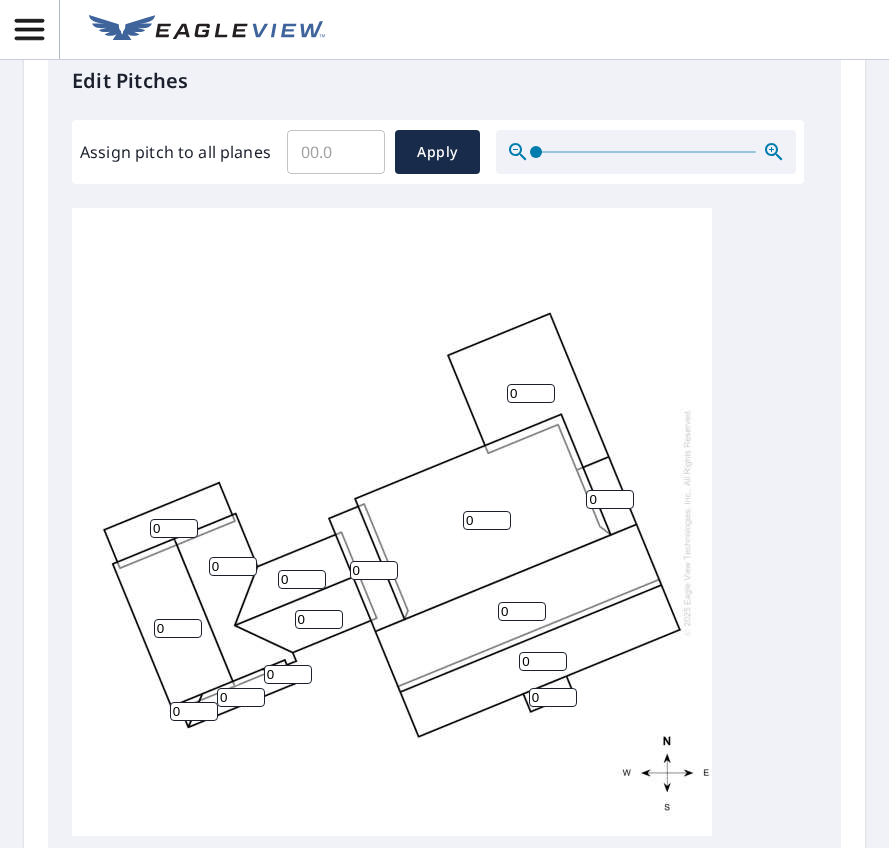click on "[NUMBER] [NUMBER] [NUMBER] [NUMBER] [NUMBER] [NUMBER] [NUMBER] [NUMBER] [NUMBER] [NUMBER] [NUMBER] [NUMBER] [NUMBER] [NUMBER] [NUMBER]" at bounding box center (392, 522) 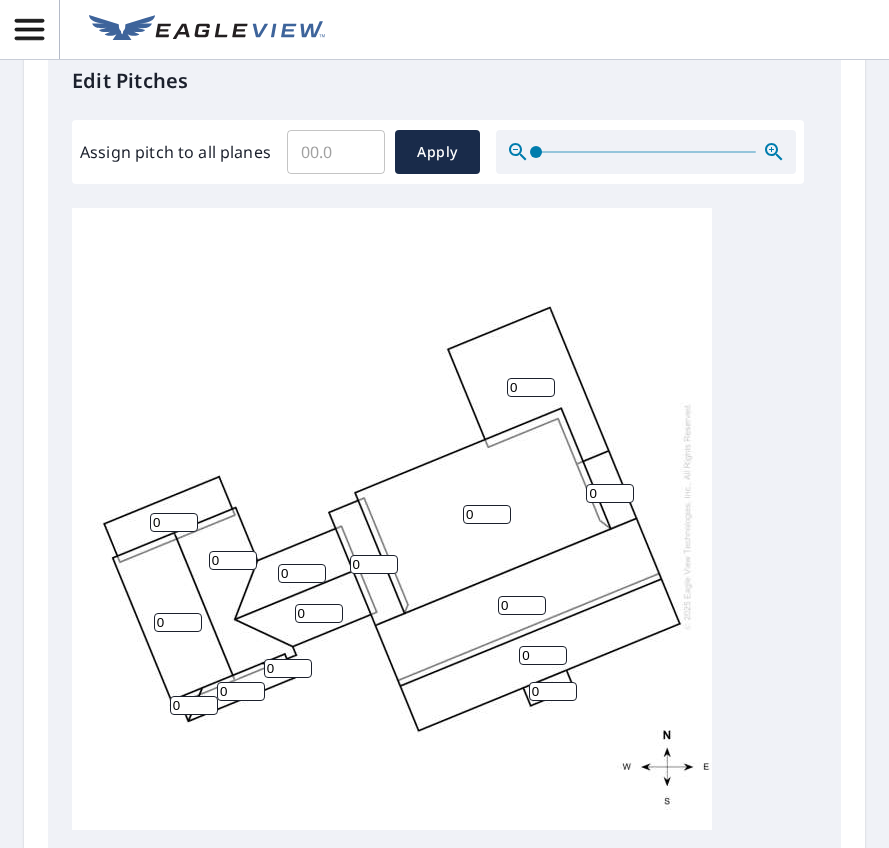 scroll, scrollTop: 21, scrollLeft: 0, axis: vertical 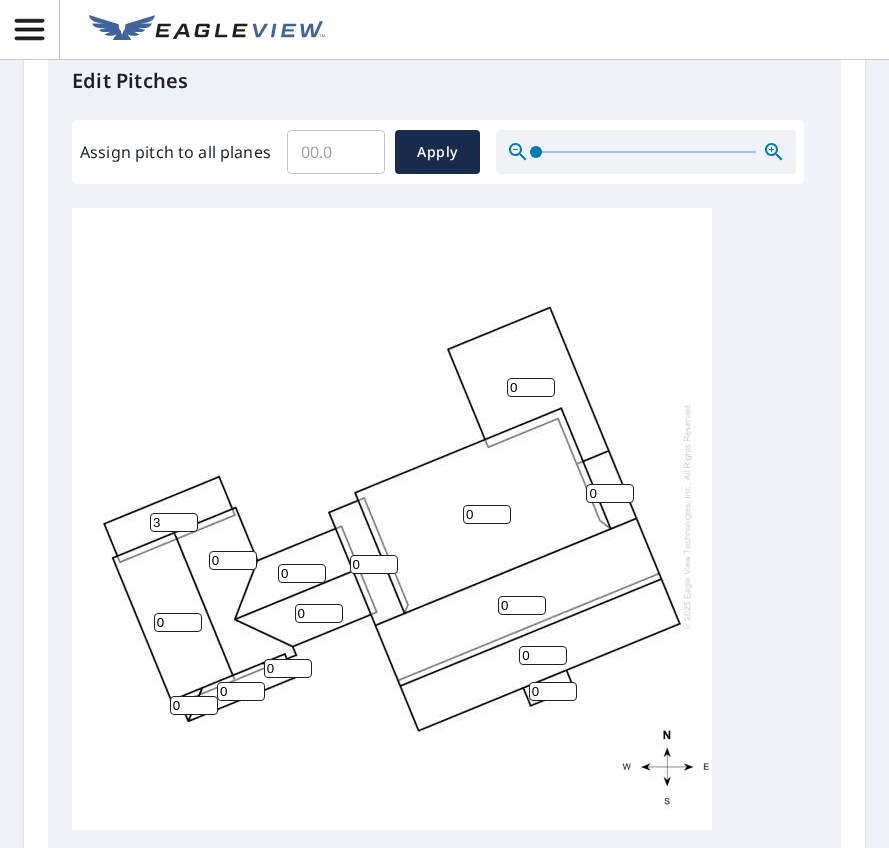 type on "3" 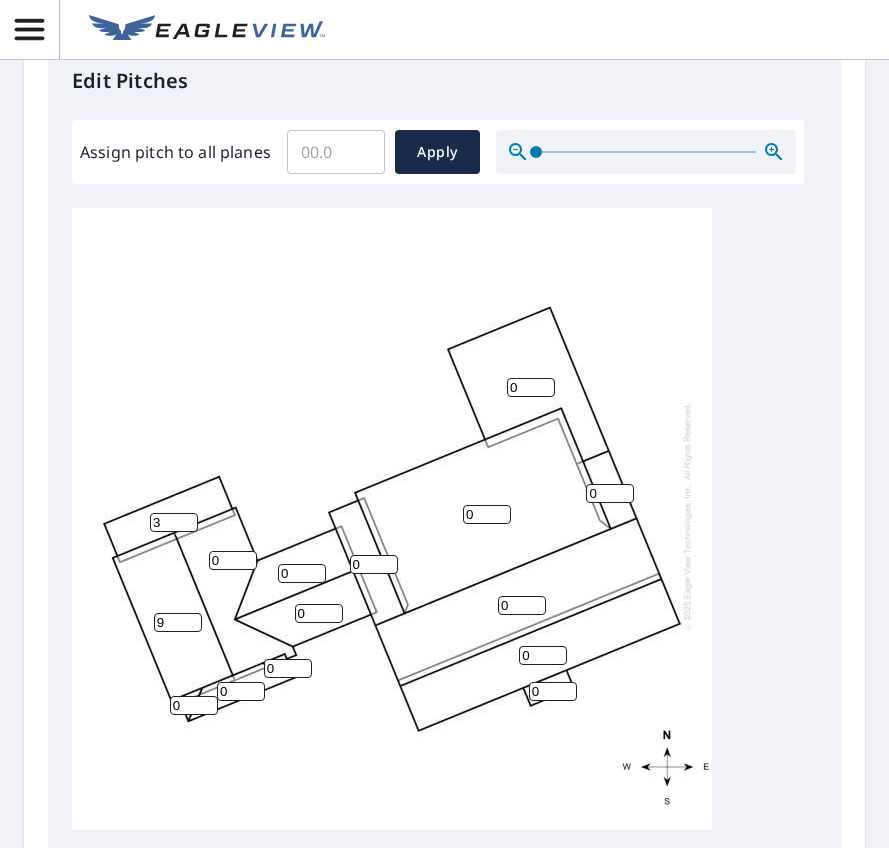 drag, startPoint x: 182, startPoint y: 670, endPoint x: 153, endPoint y: 666, distance: 29.274563 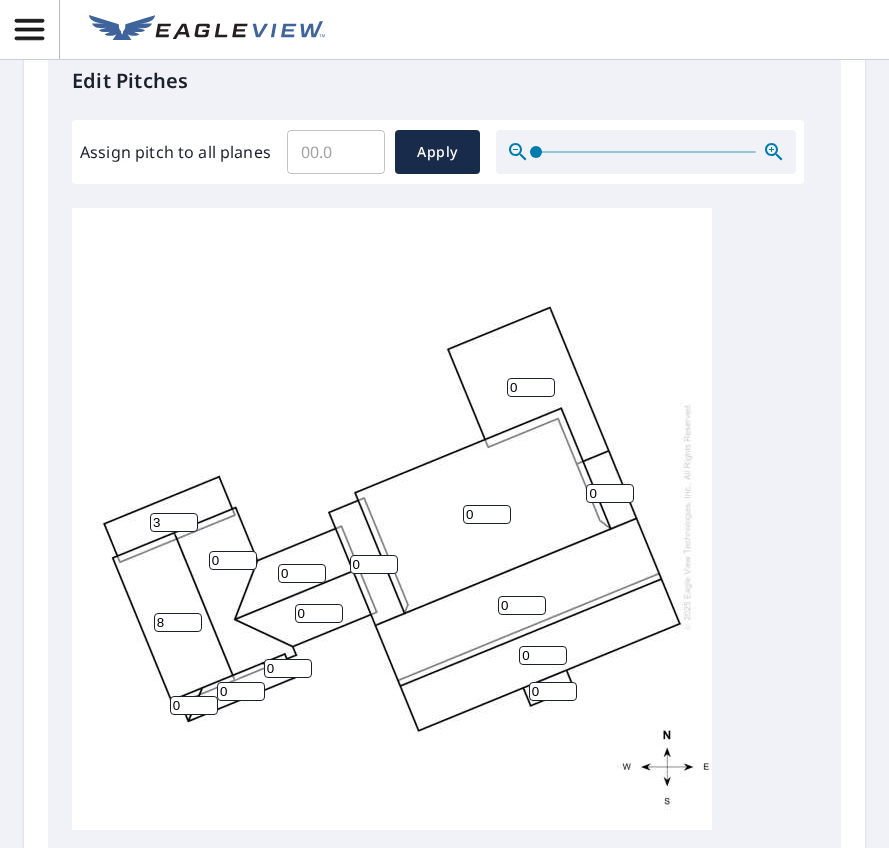 type on "8" 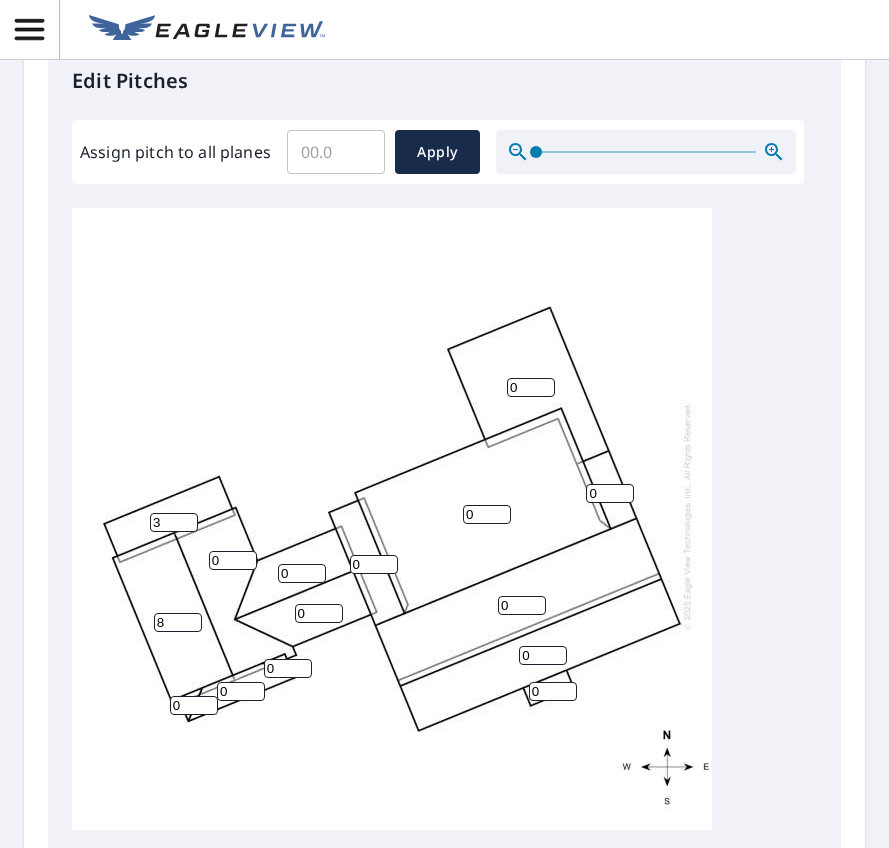 click on "0" at bounding box center (233, 560) 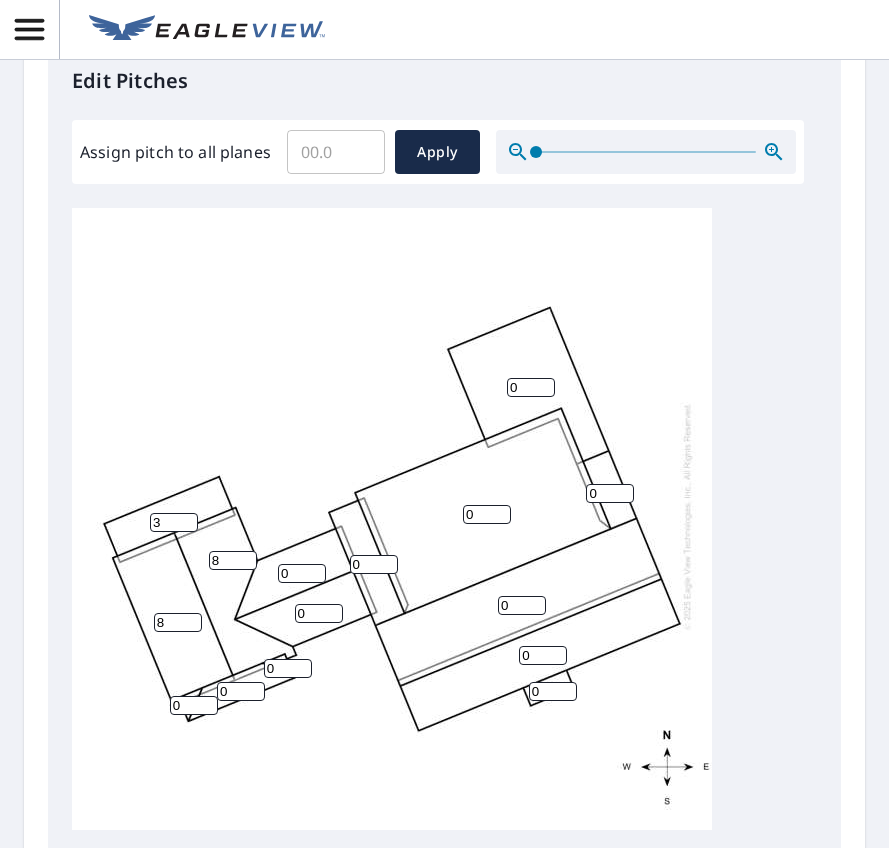 type on "8" 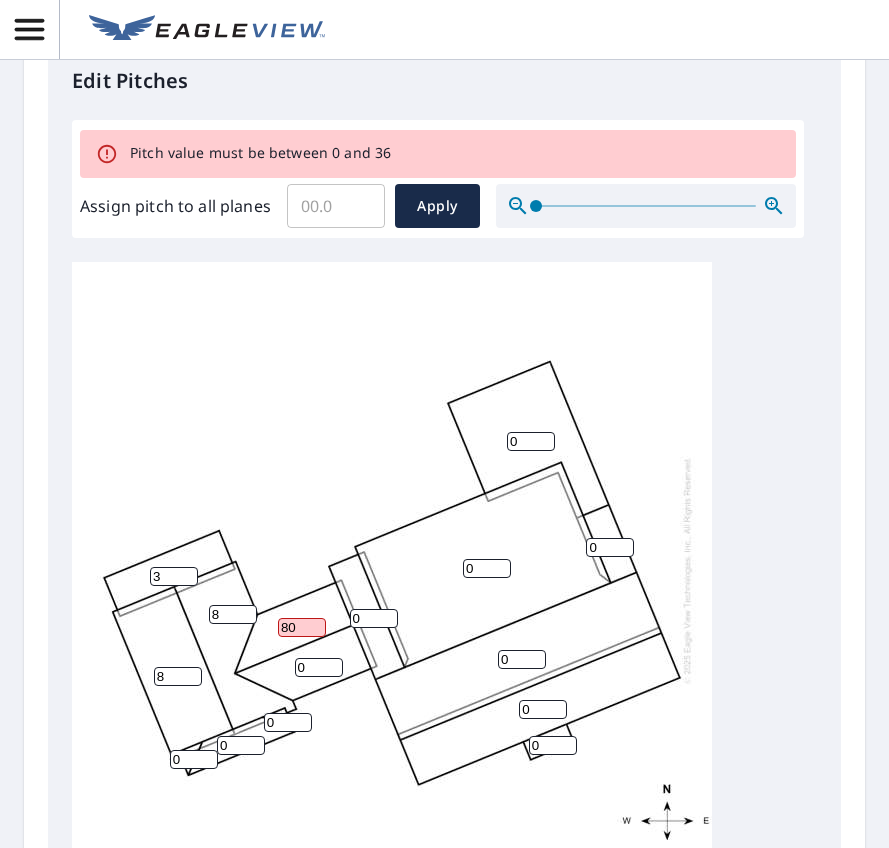 drag, startPoint x: 294, startPoint y: 666, endPoint x: 259, endPoint y: 669, distance: 35.128338 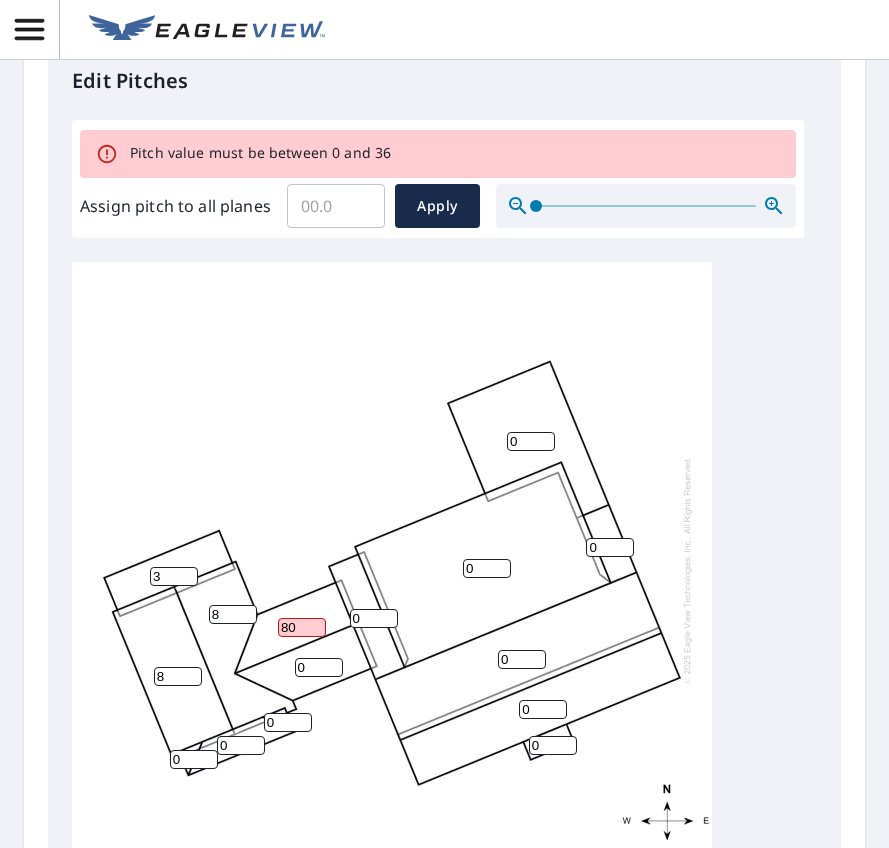 click on "[NUMBER]" at bounding box center [392, 570] 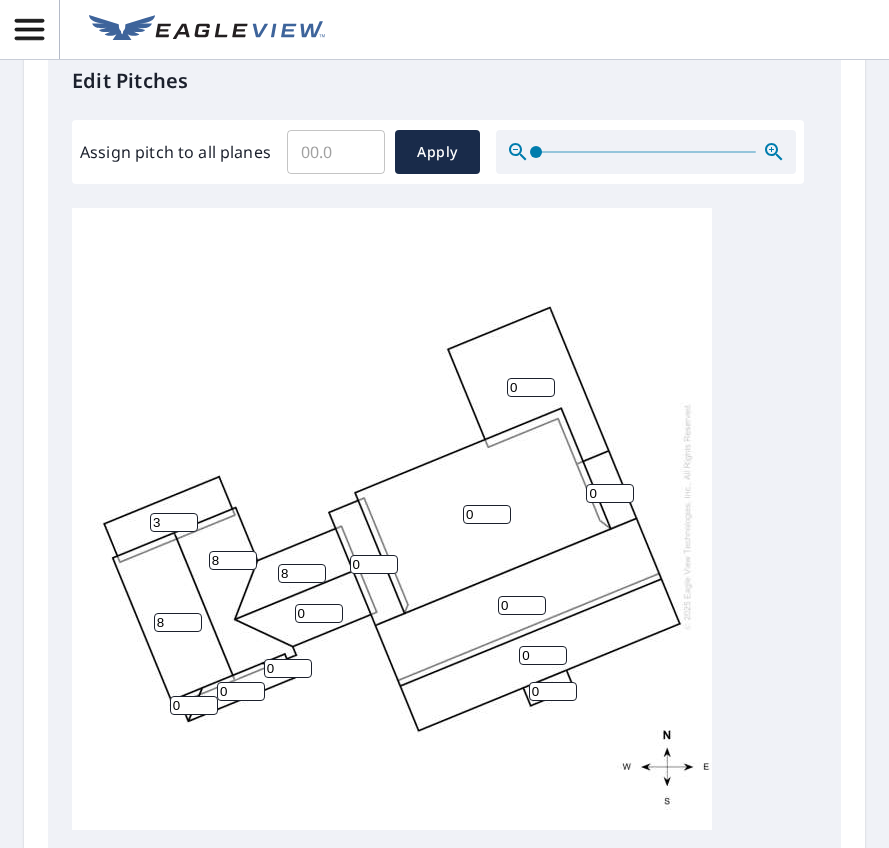 type on "8" 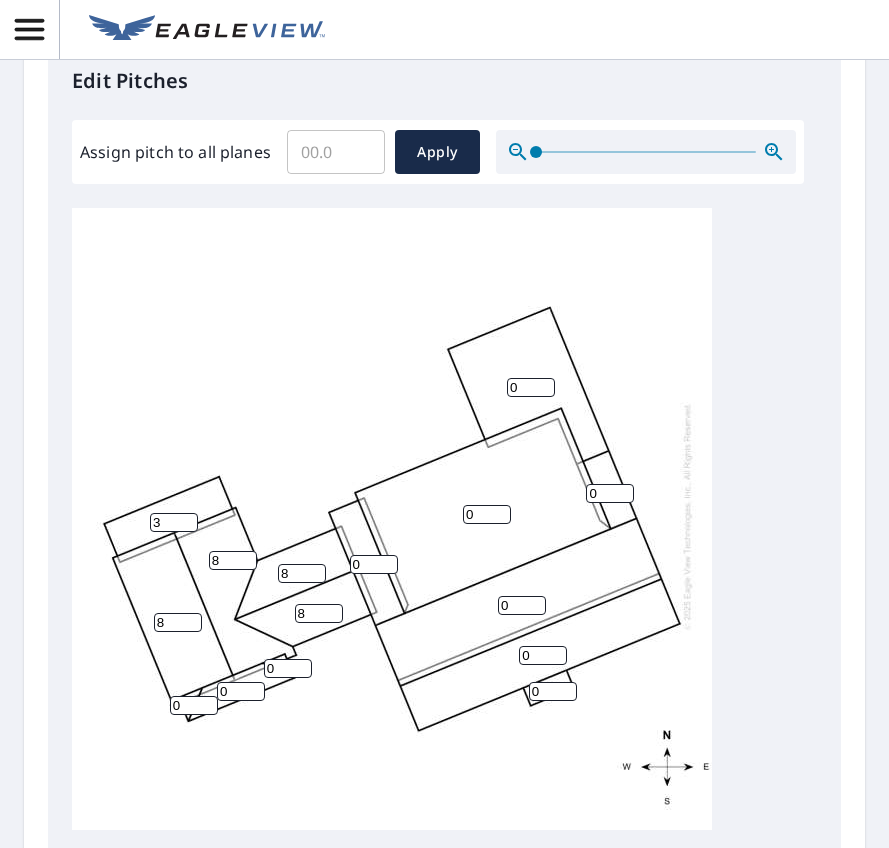 type on "8" 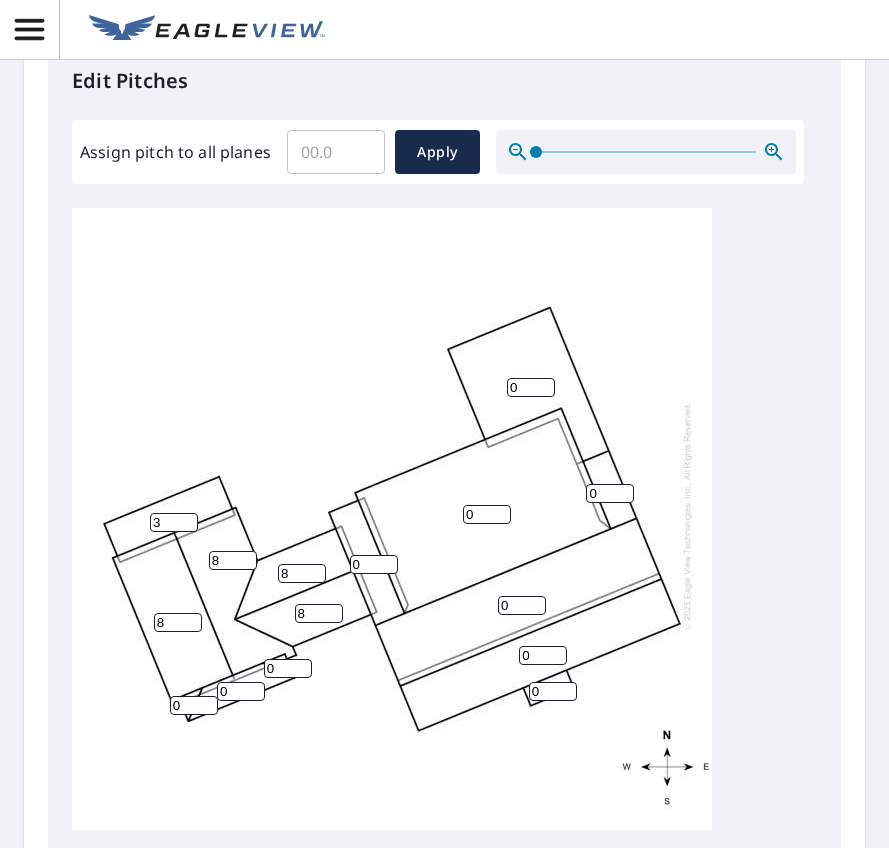 click on "[NUMBER]" at bounding box center [392, 516] 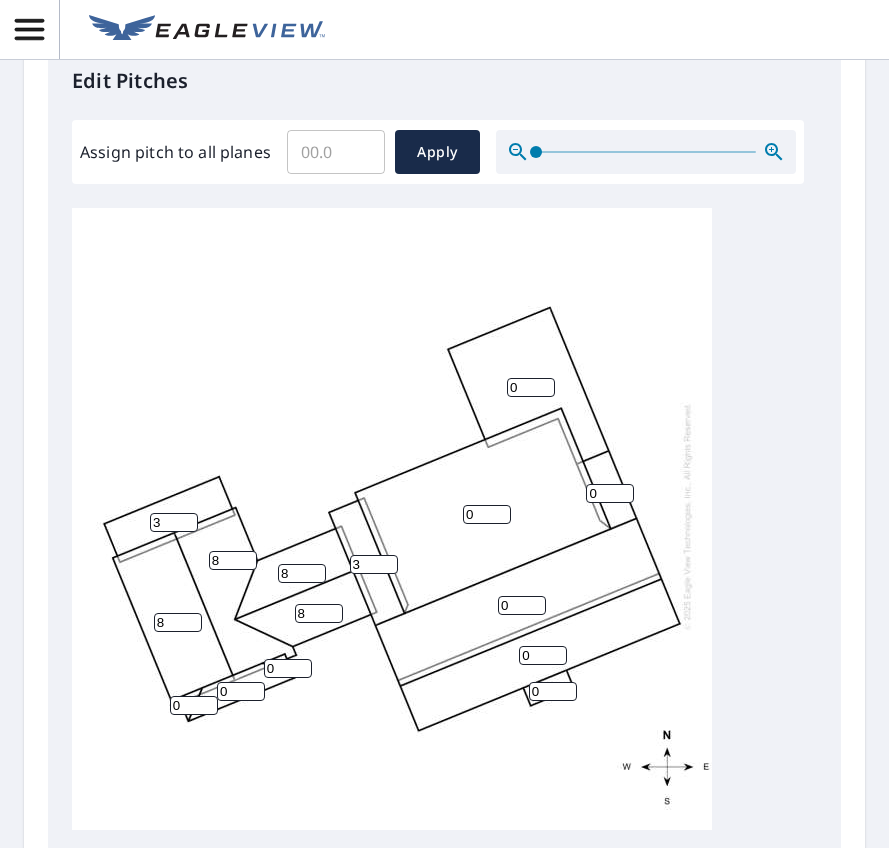 type on "3" 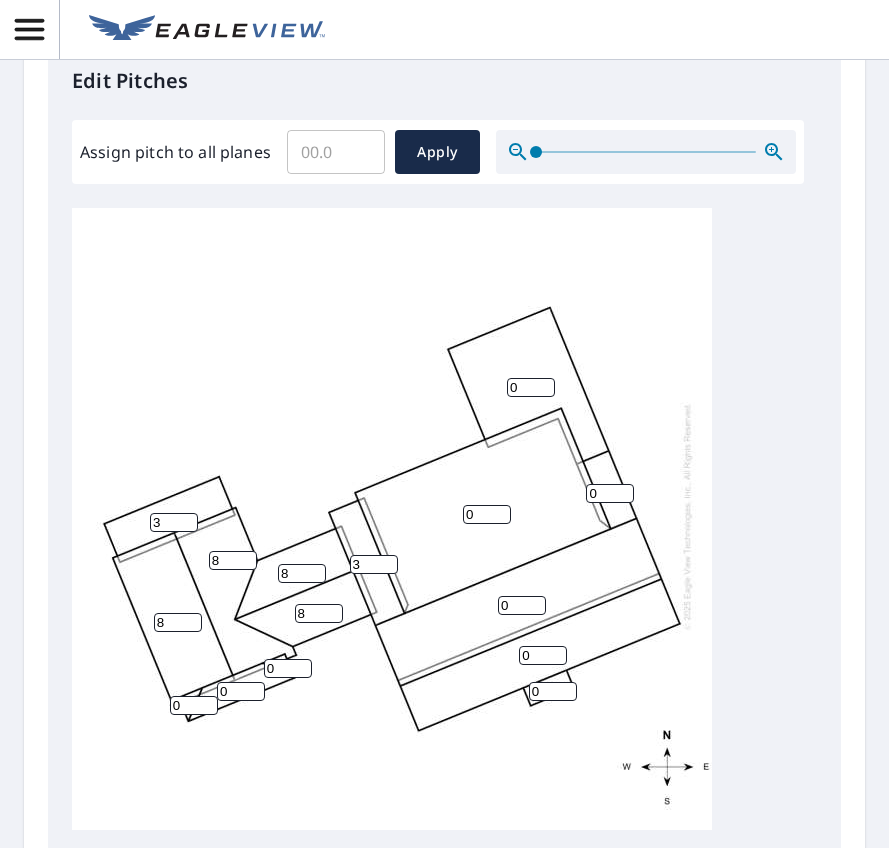 drag, startPoint x: 190, startPoint y: 751, endPoint x: 168, endPoint y: 748, distance: 22.203604 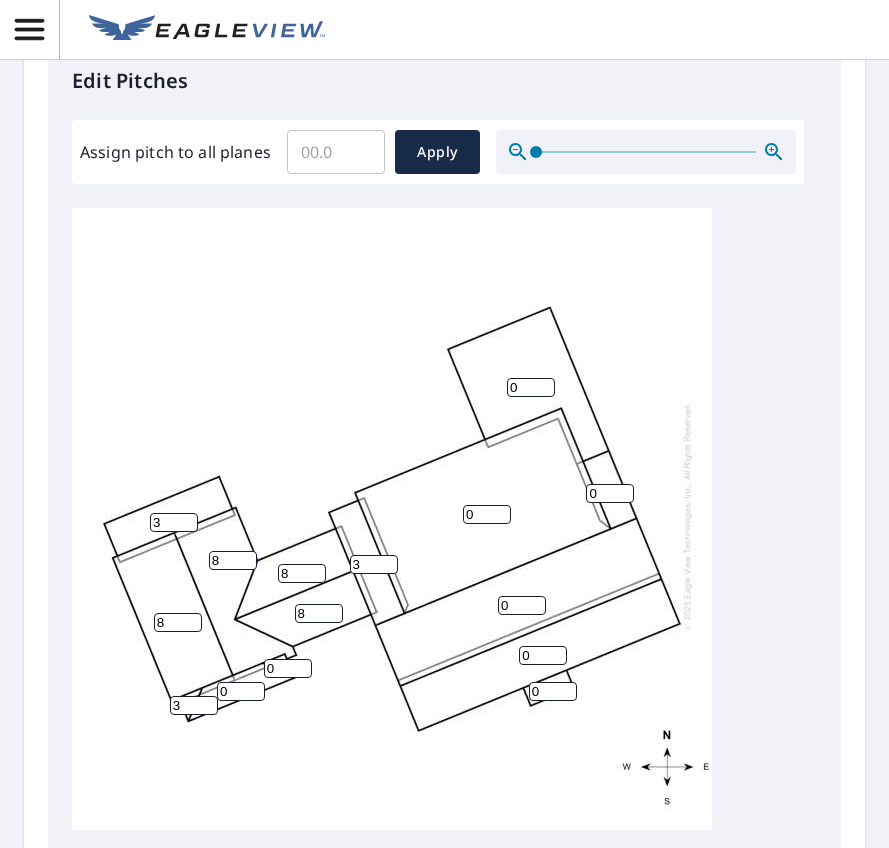 type on "3" 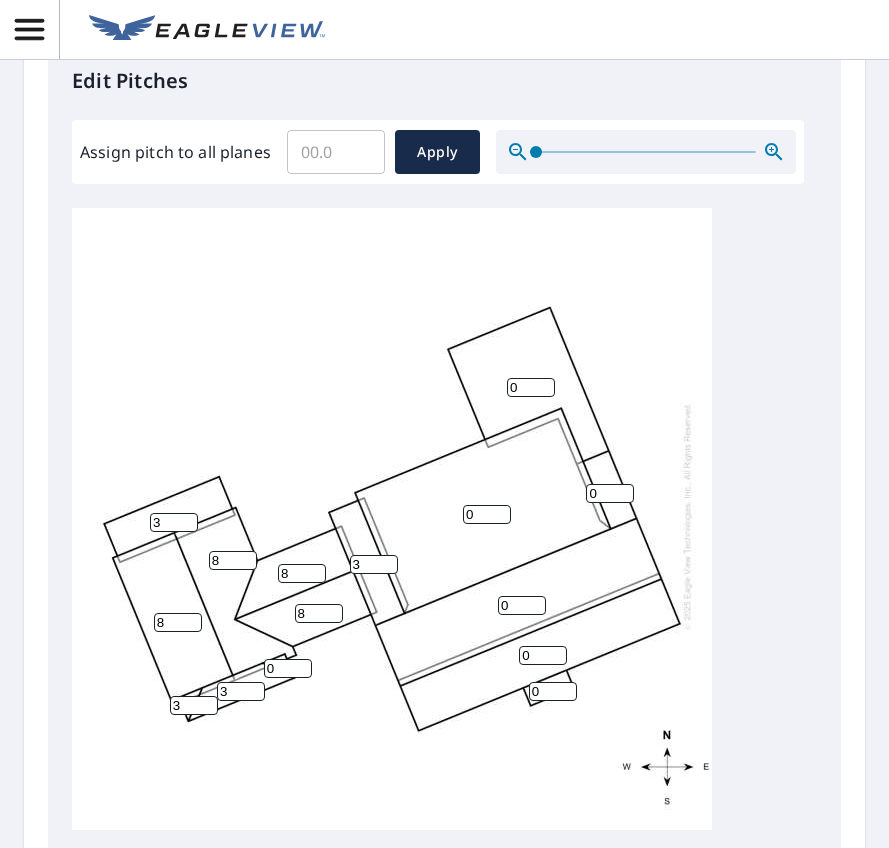 type on "3" 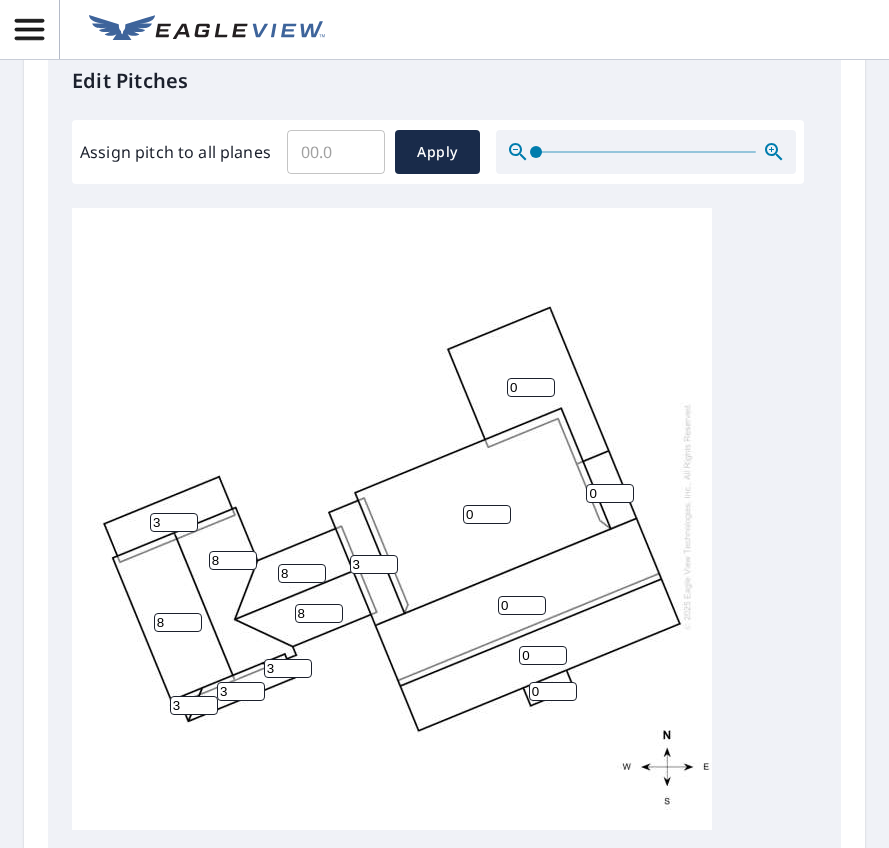 type on "3" 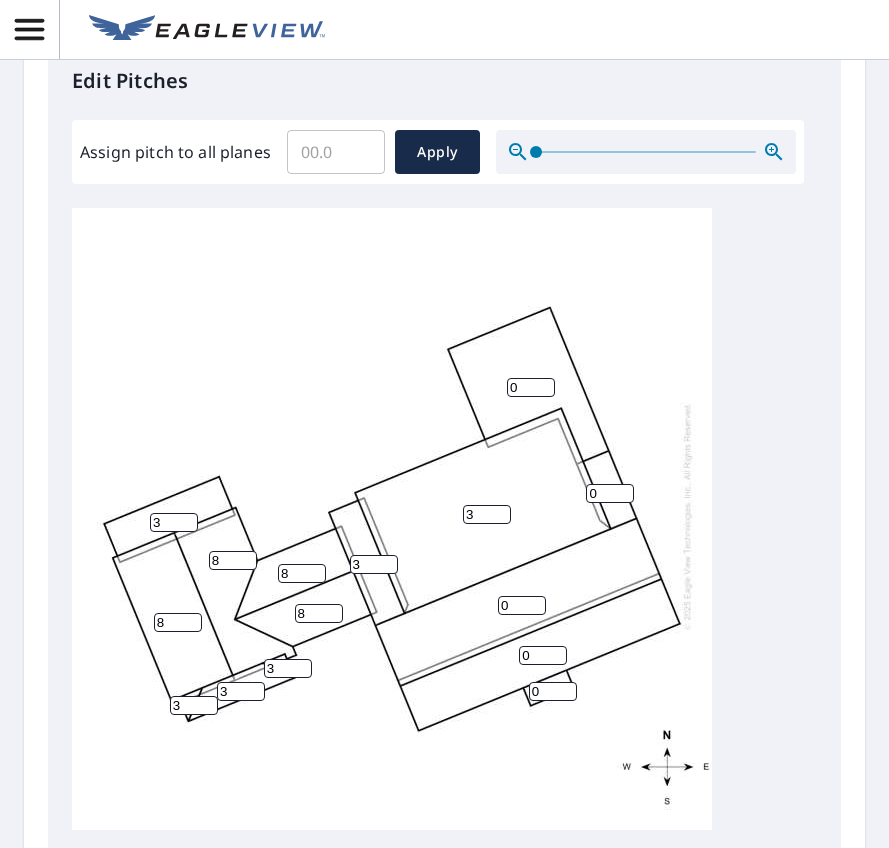 type on "3" 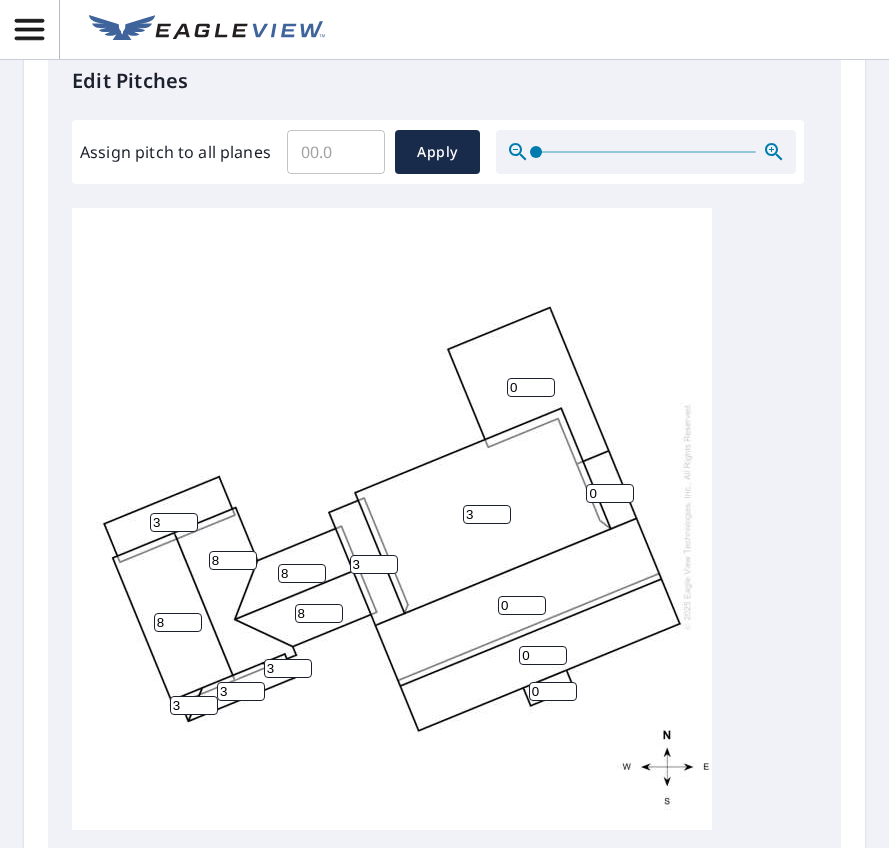 click on "[NUMBER]" at bounding box center [392, 516] 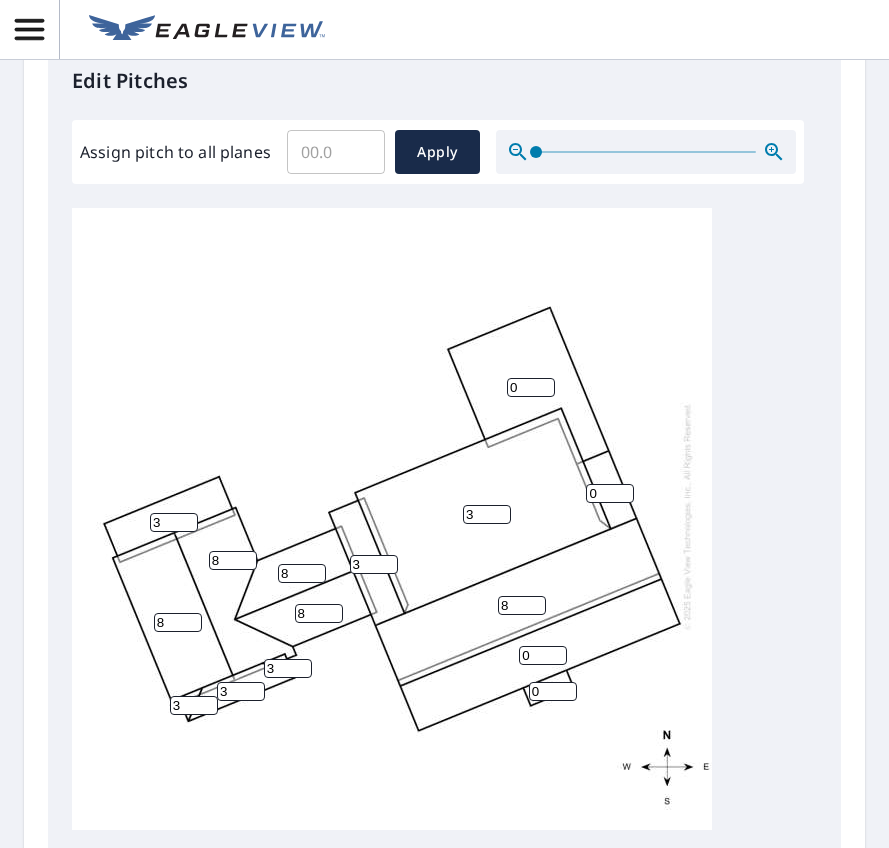 type on "8" 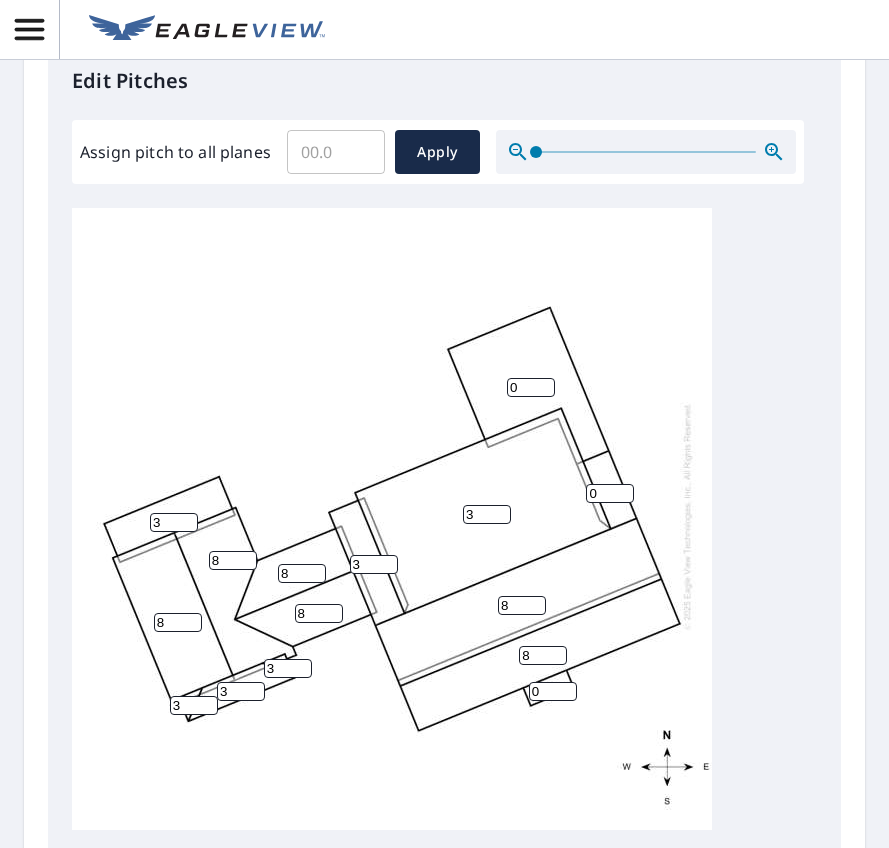 type on "8" 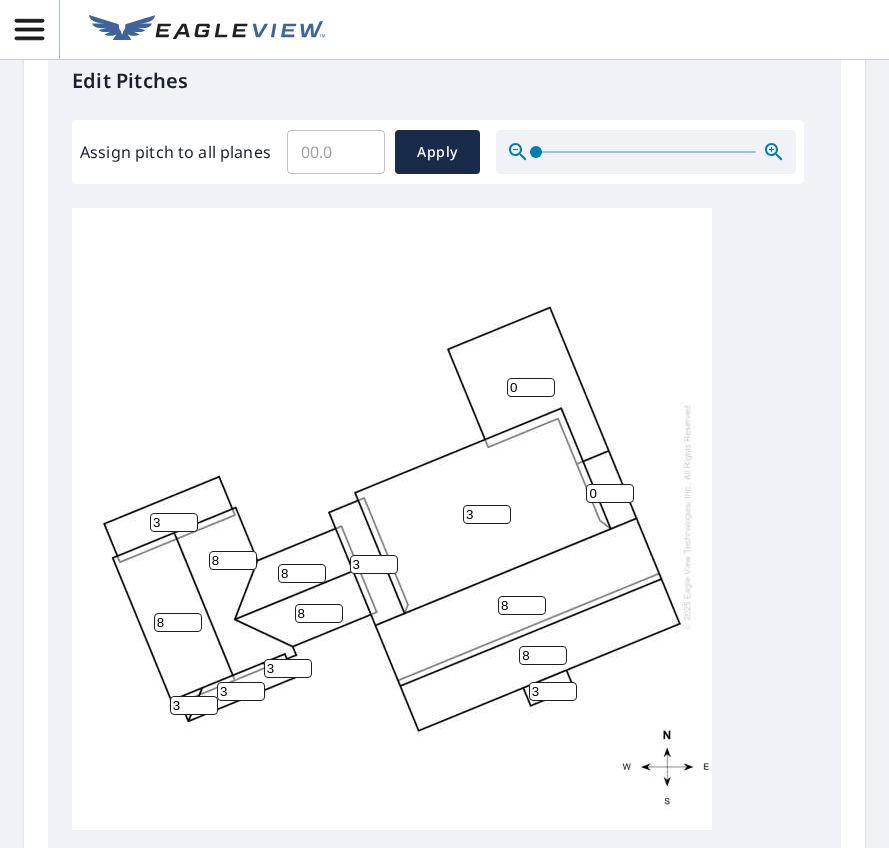 type on "3" 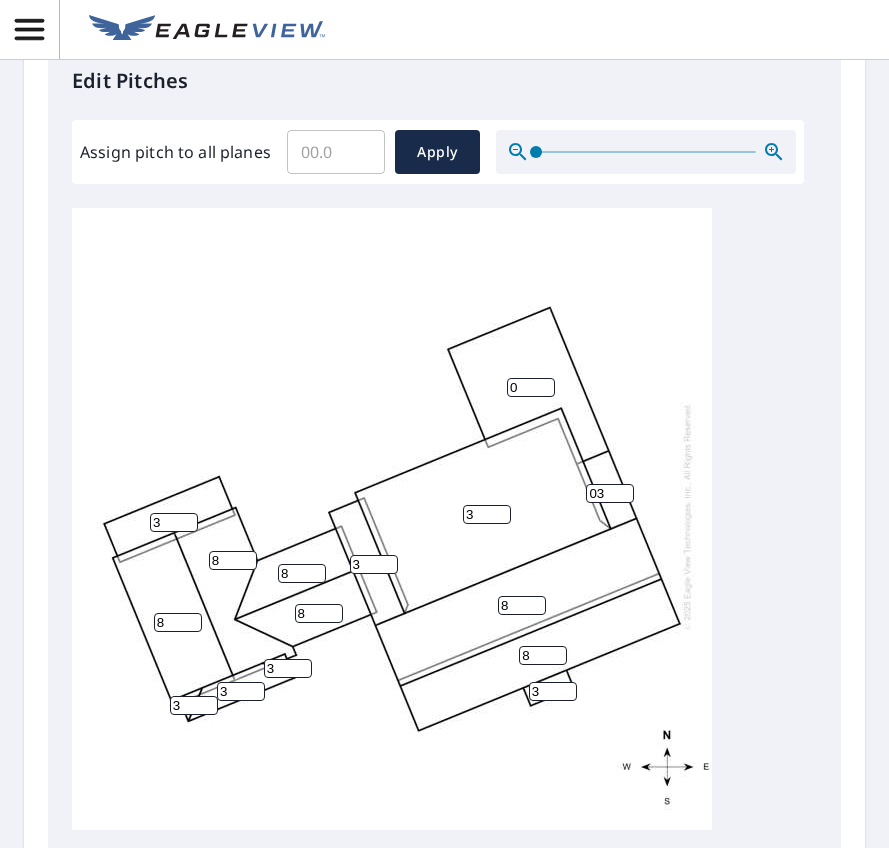 drag, startPoint x: 608, startPoint y: 538, endPoint x: 483, endPoint y: 528, distance: 125.39936 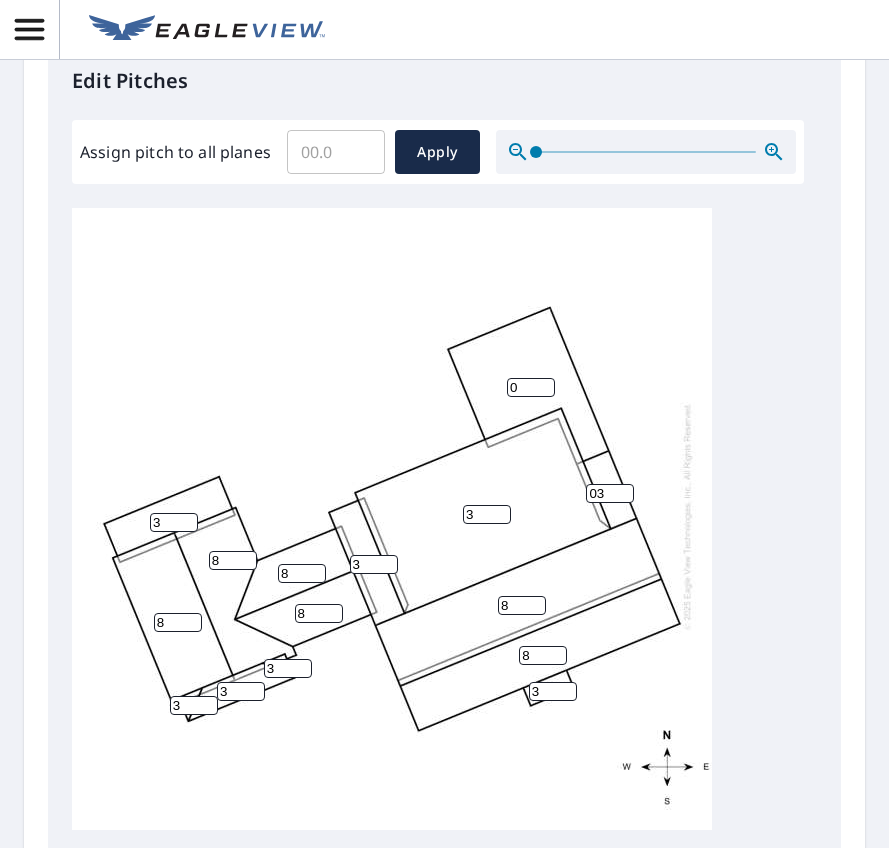 click on "[NUMBER]" at bounding box center [392, 516] 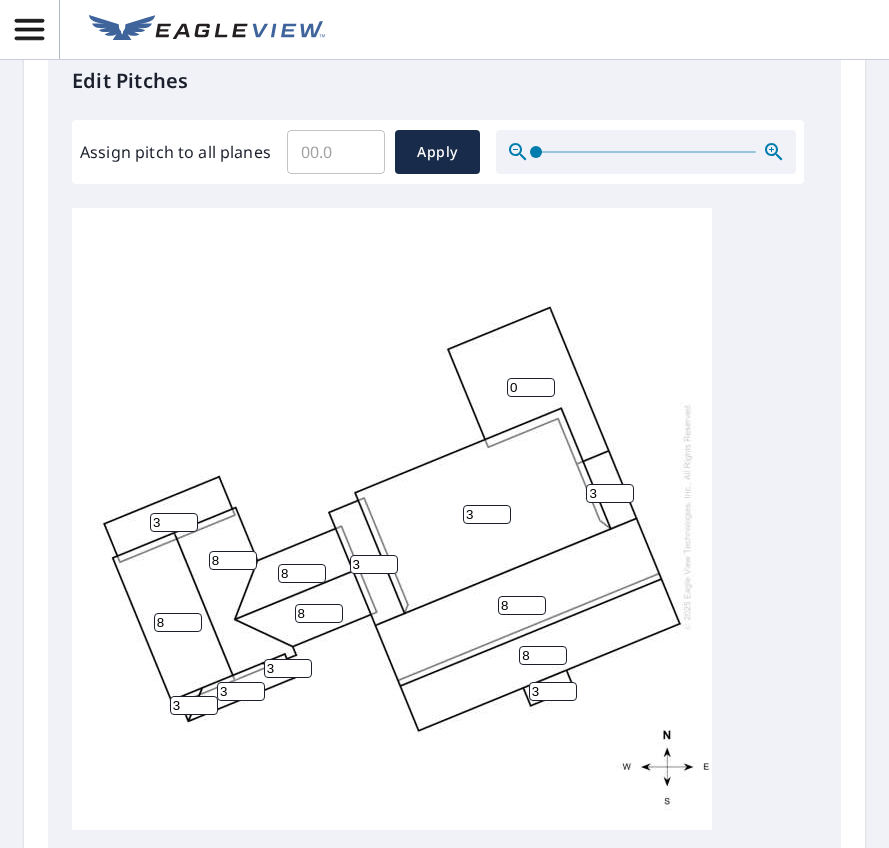 type on "3" 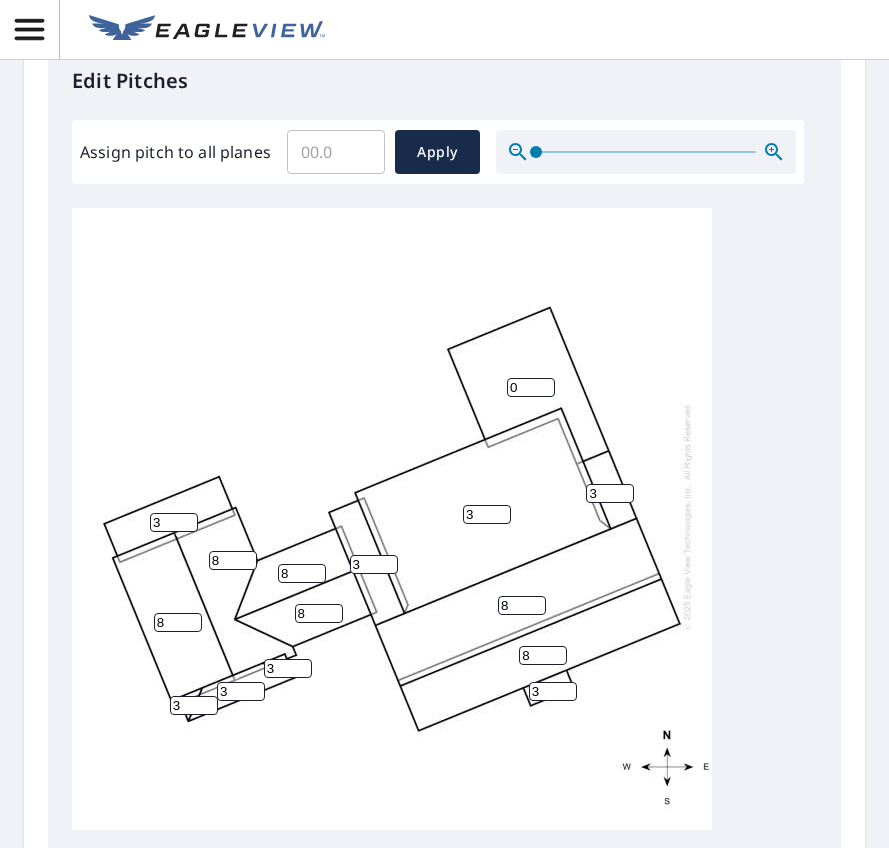 click on "[NUMBER]" at bounding box center (392, 516) 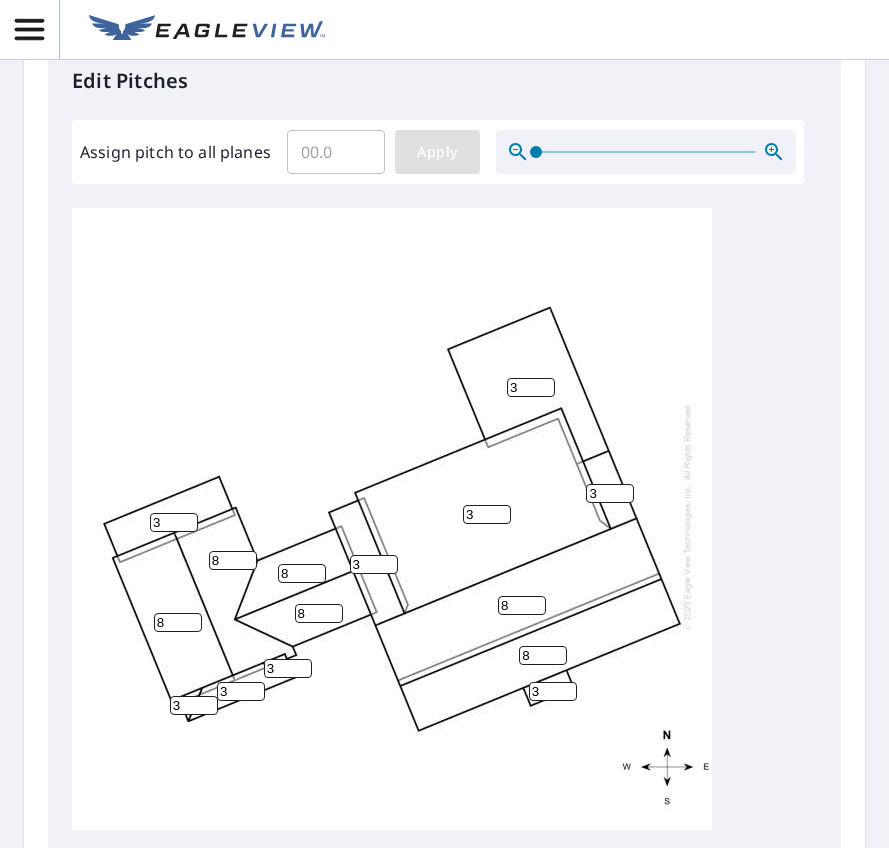 type on "3" 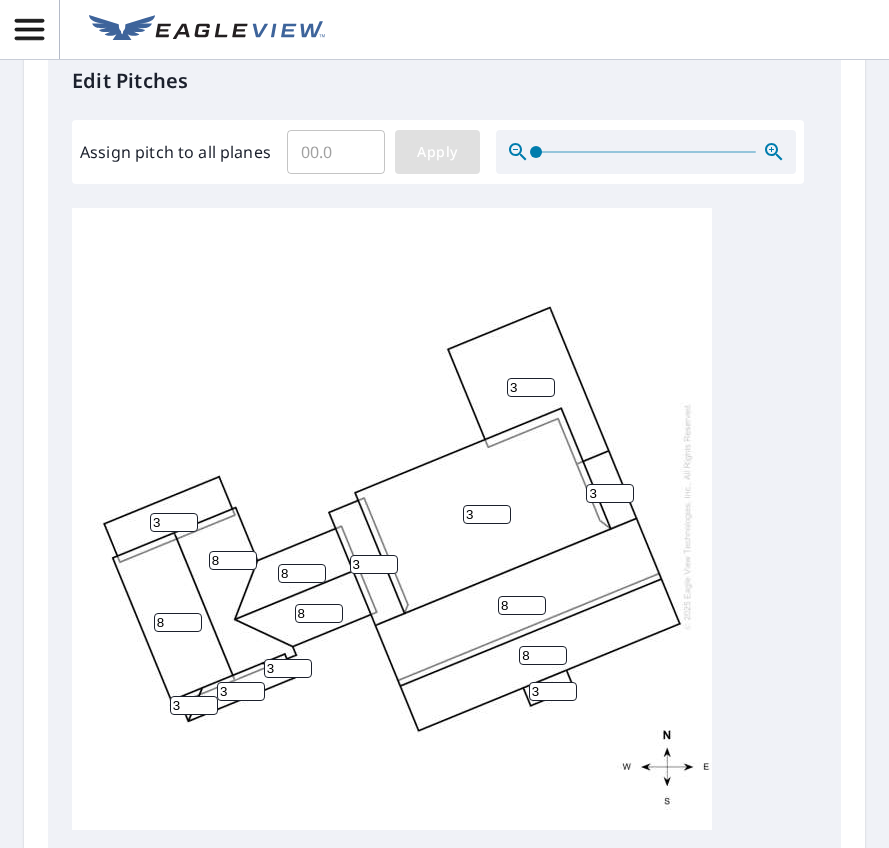 click on "Apply" at bounding box center [437, 152] 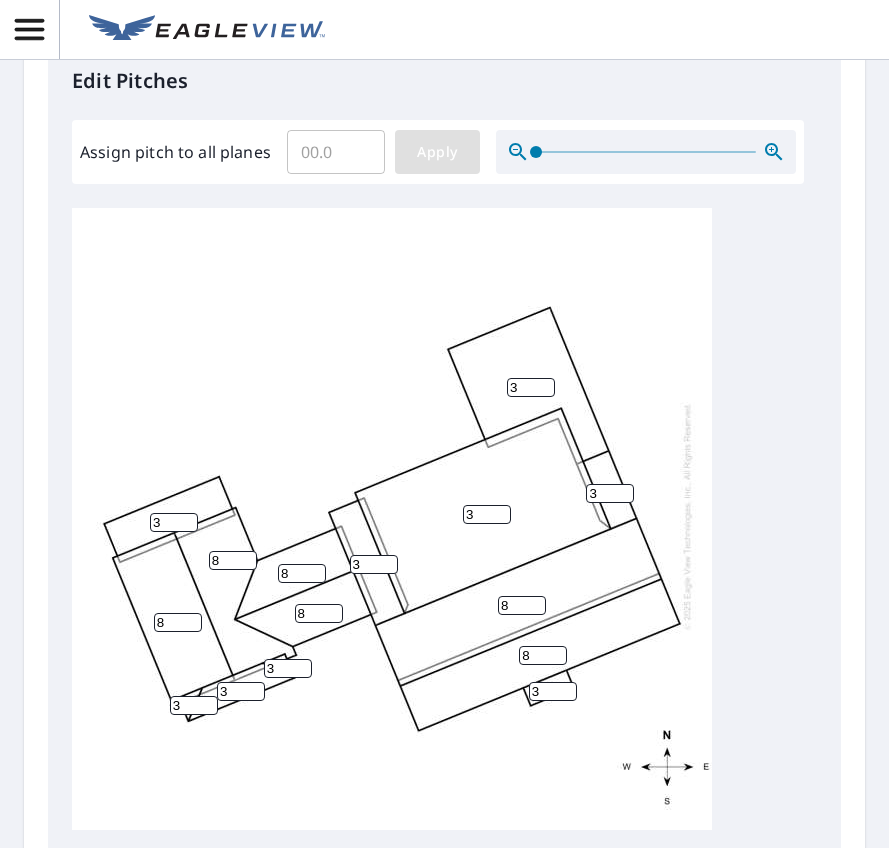 type 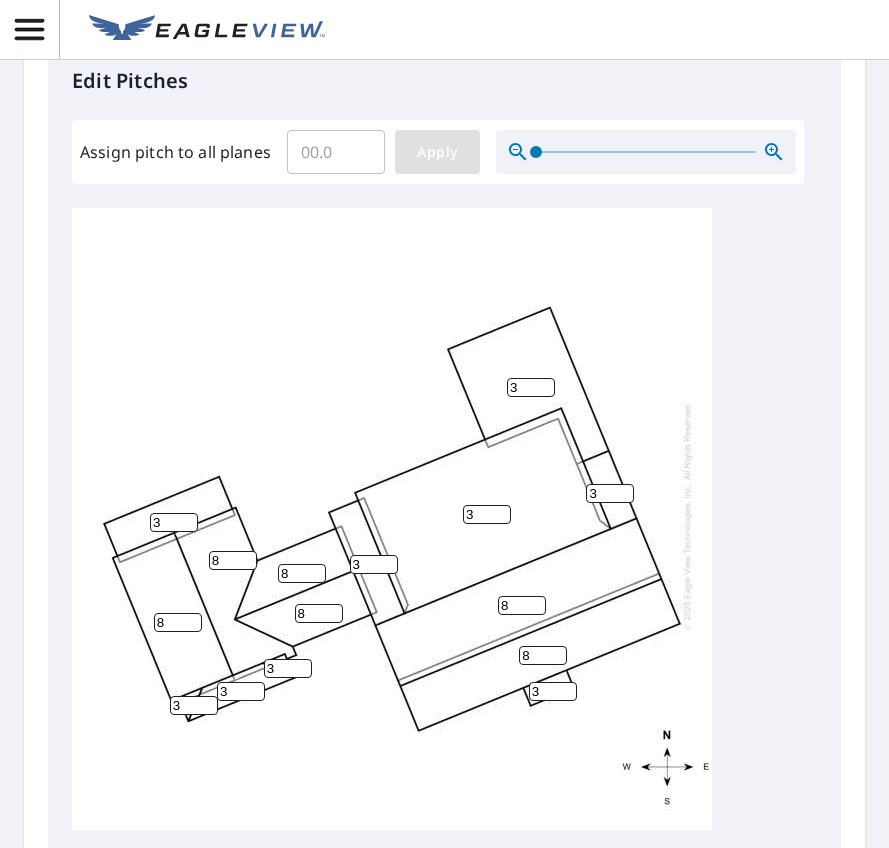 type 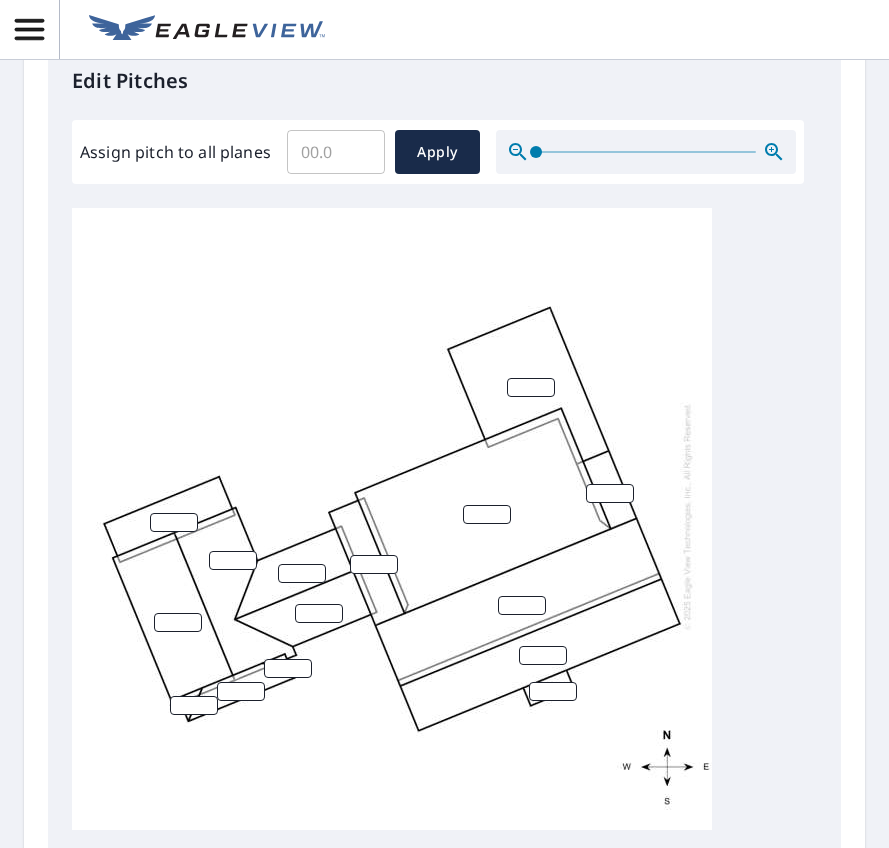 scroll, scrollTop: 1130, scrollLeft: 0, axis: vertical 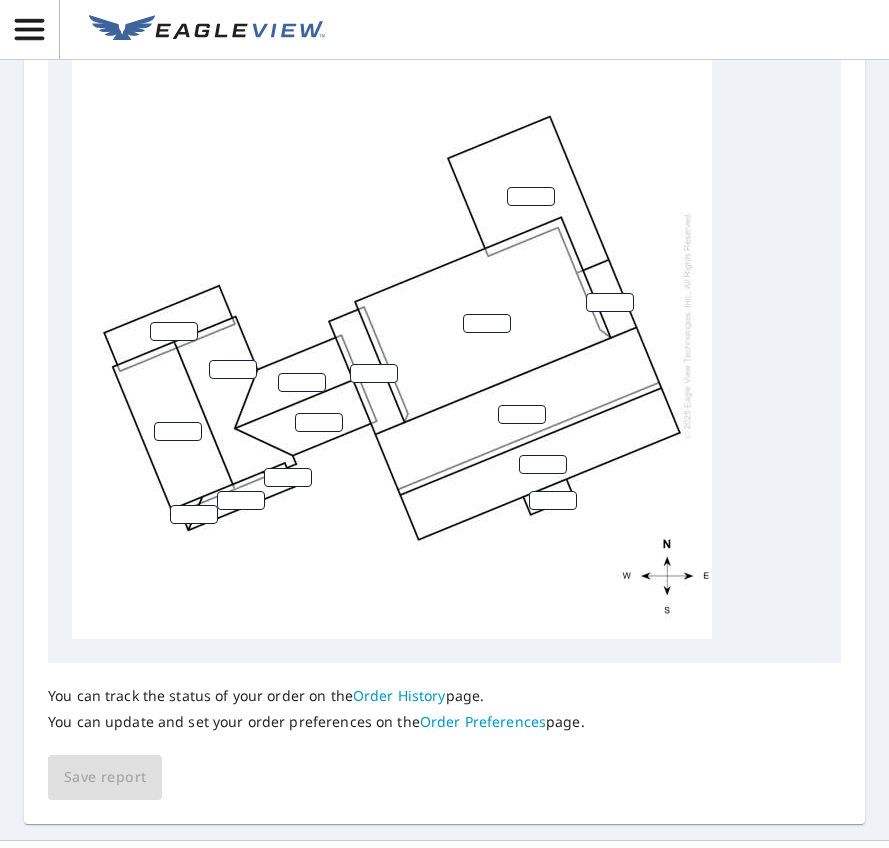 click at bounding box center [174, 331] 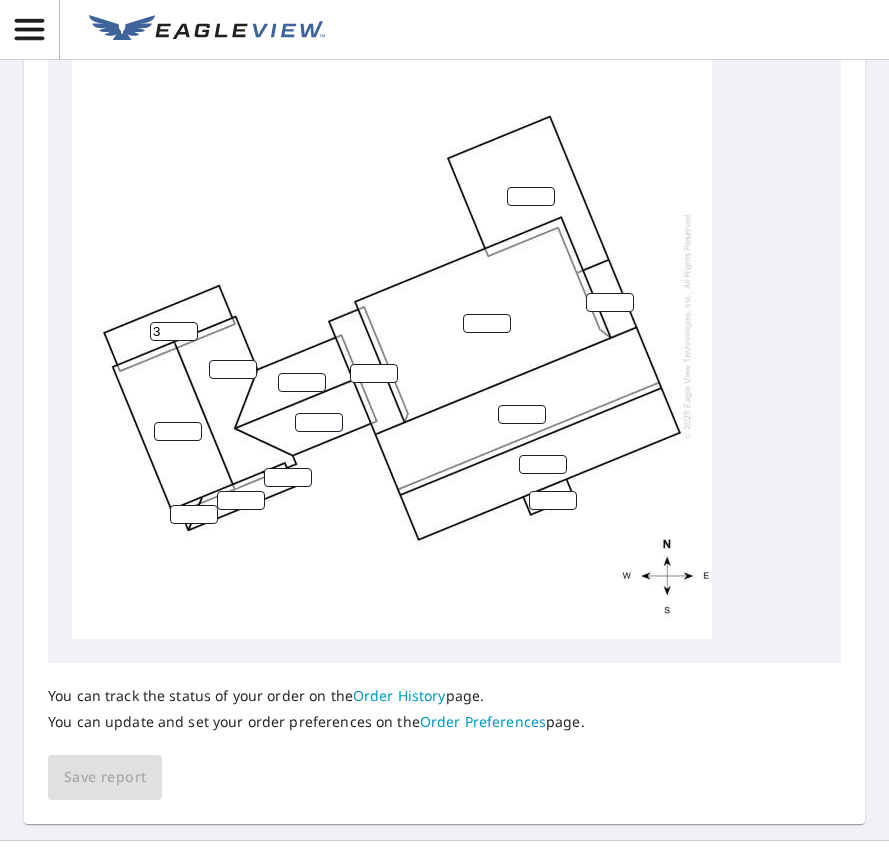 type on "3" 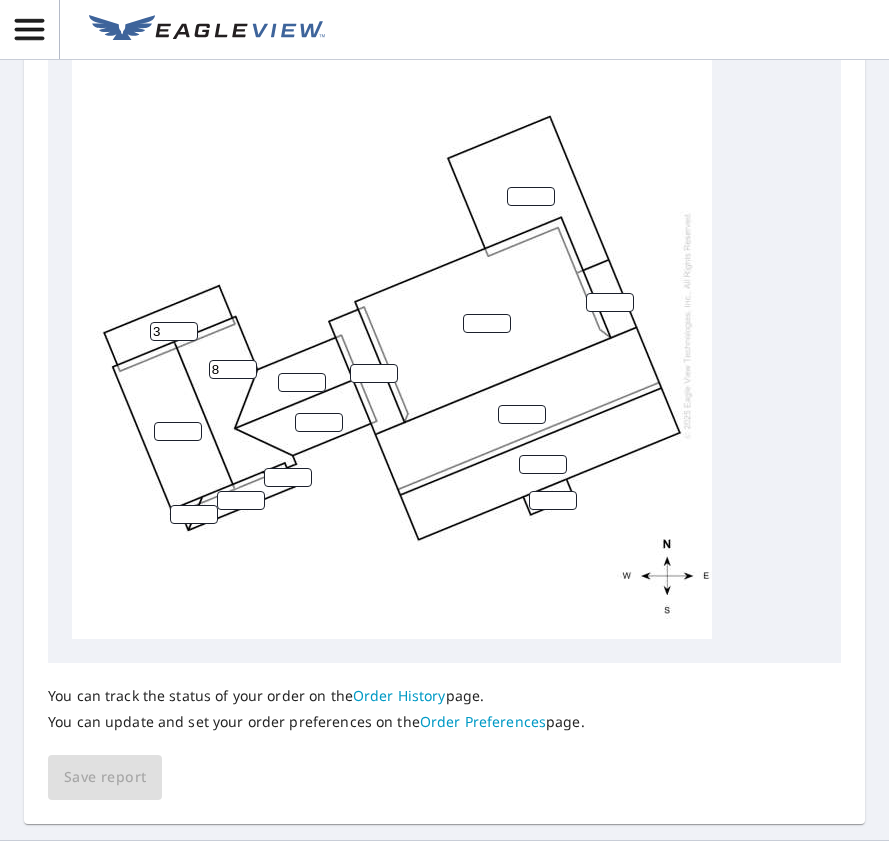 type on "8" 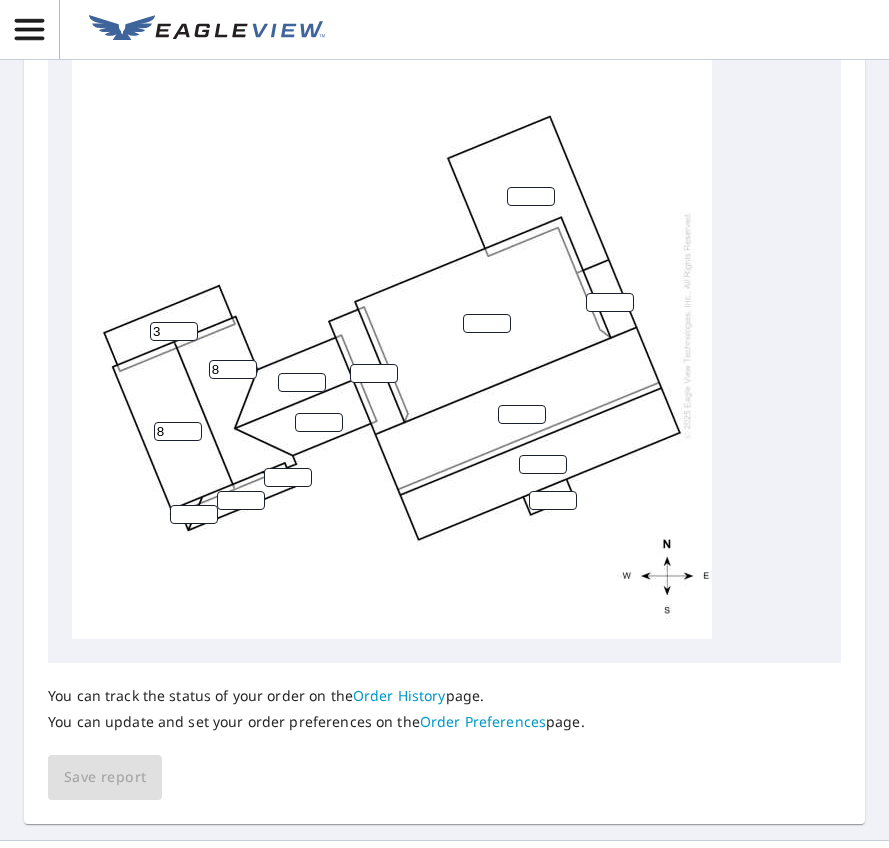 type on "8" 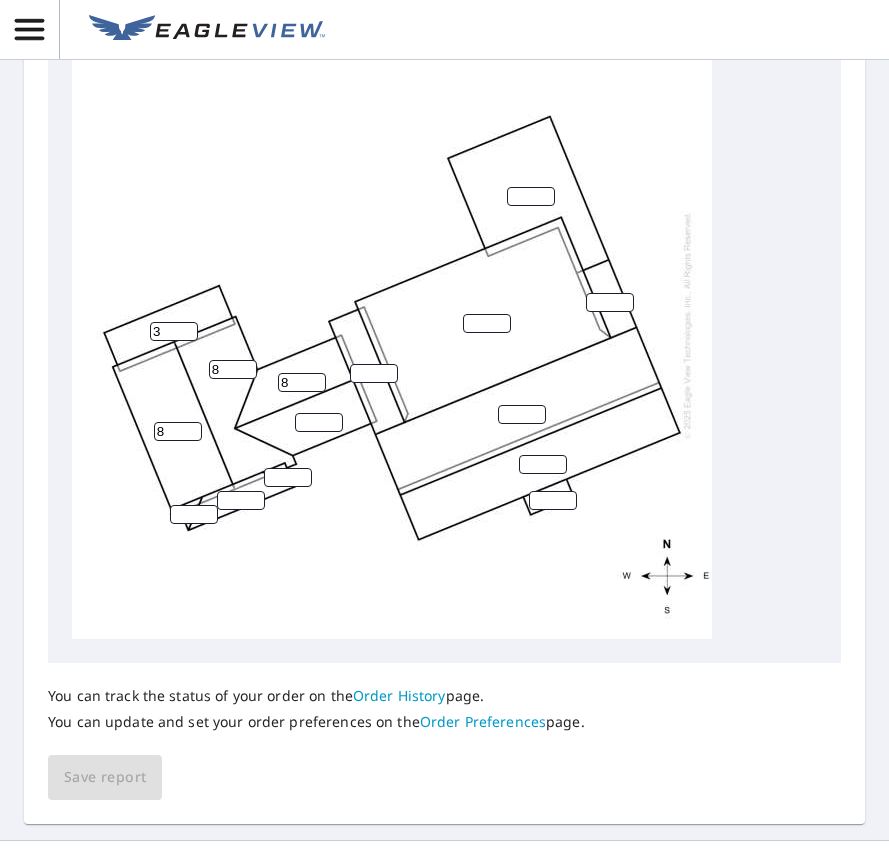 type on "8" 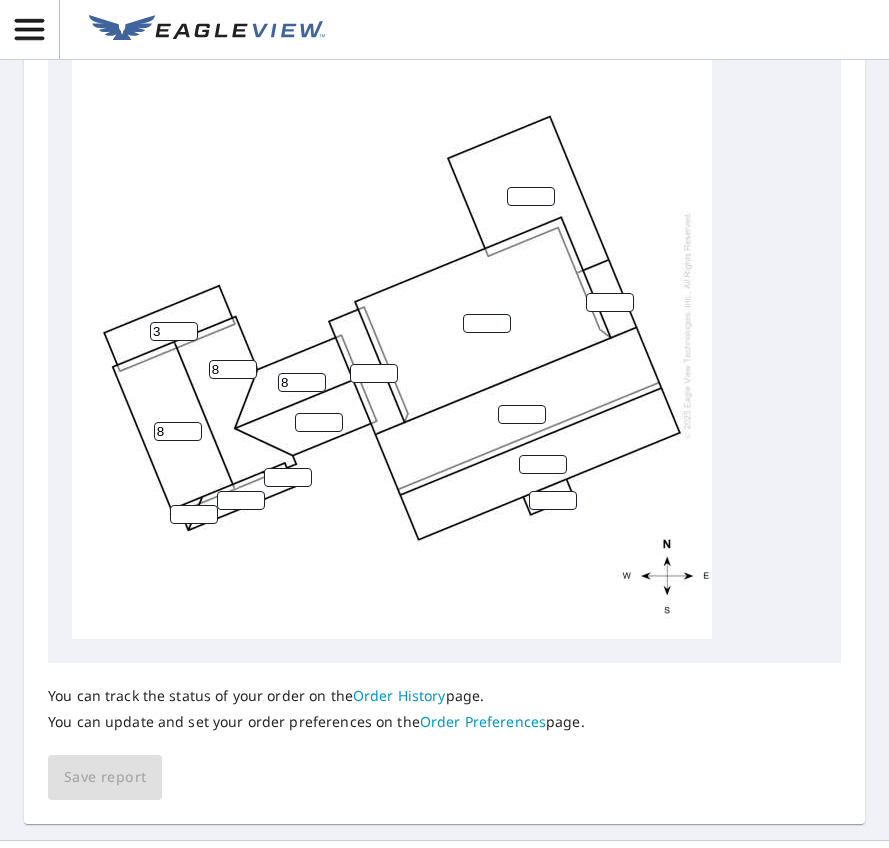 click at bounding box center [319, 422] 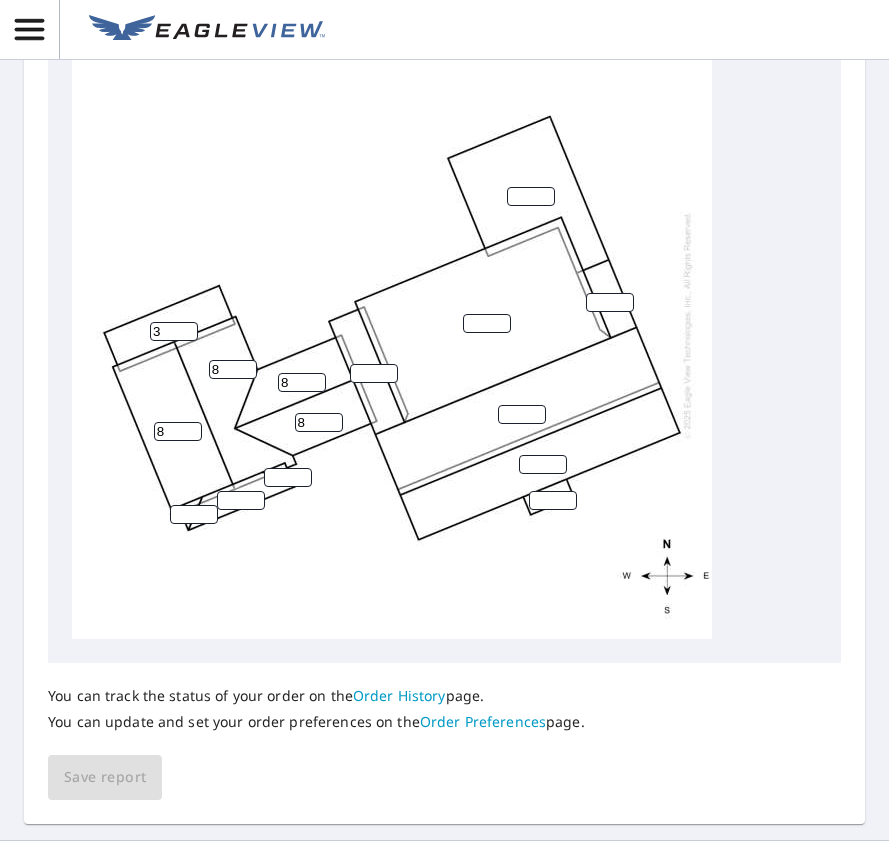 type on "8" 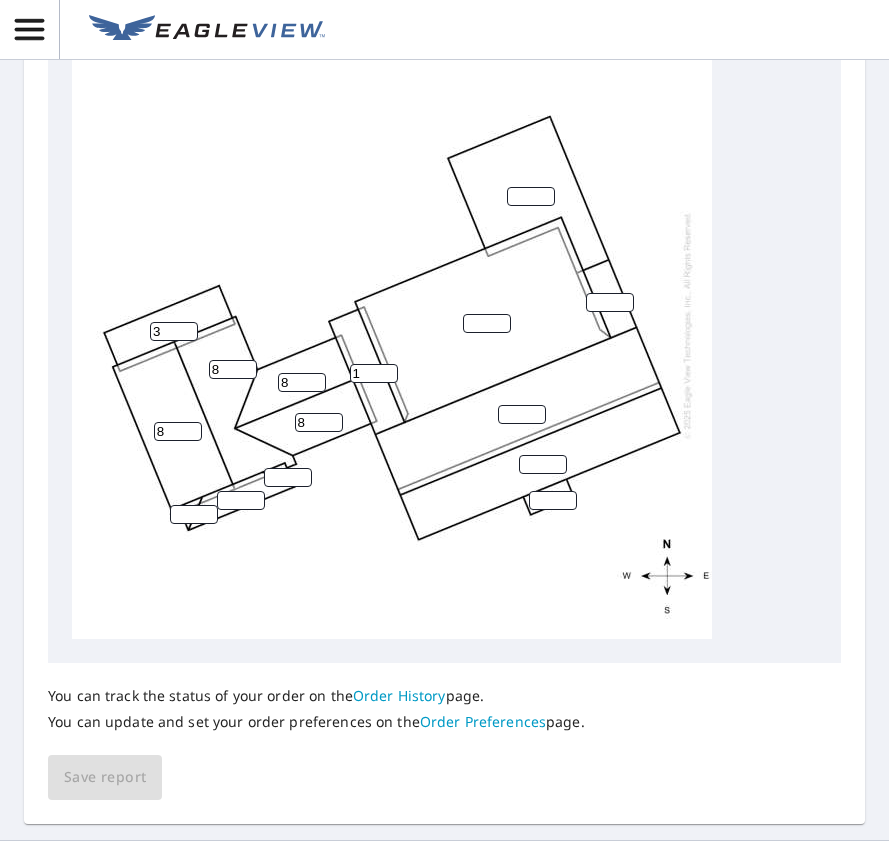 click on "1" at bounding box center (374, 373) 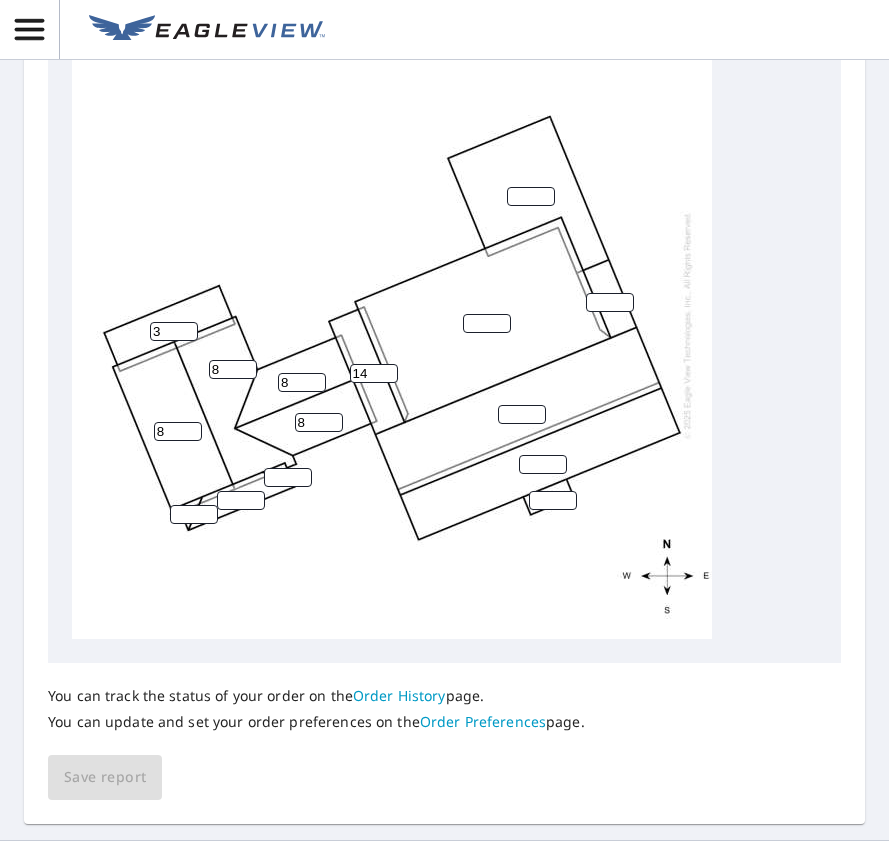 drag, startPoint x: 380, startPoint y: 430, endPoint x: 337, endPoint y: 430, distance: 43 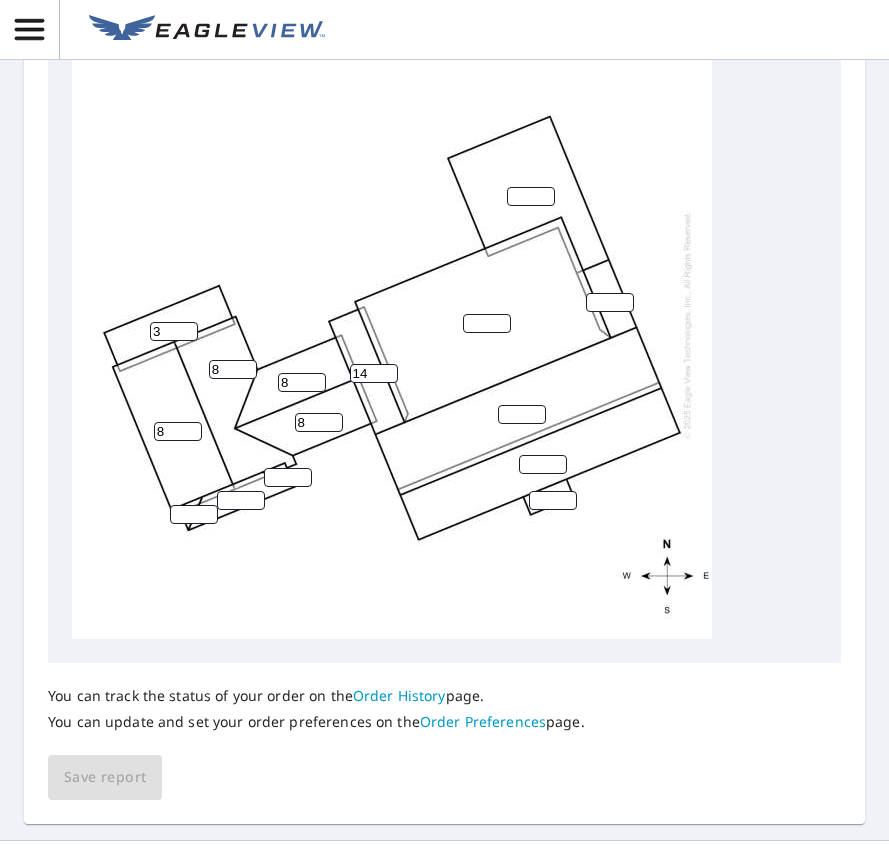 click on "14" at bounding box center (374, 373) 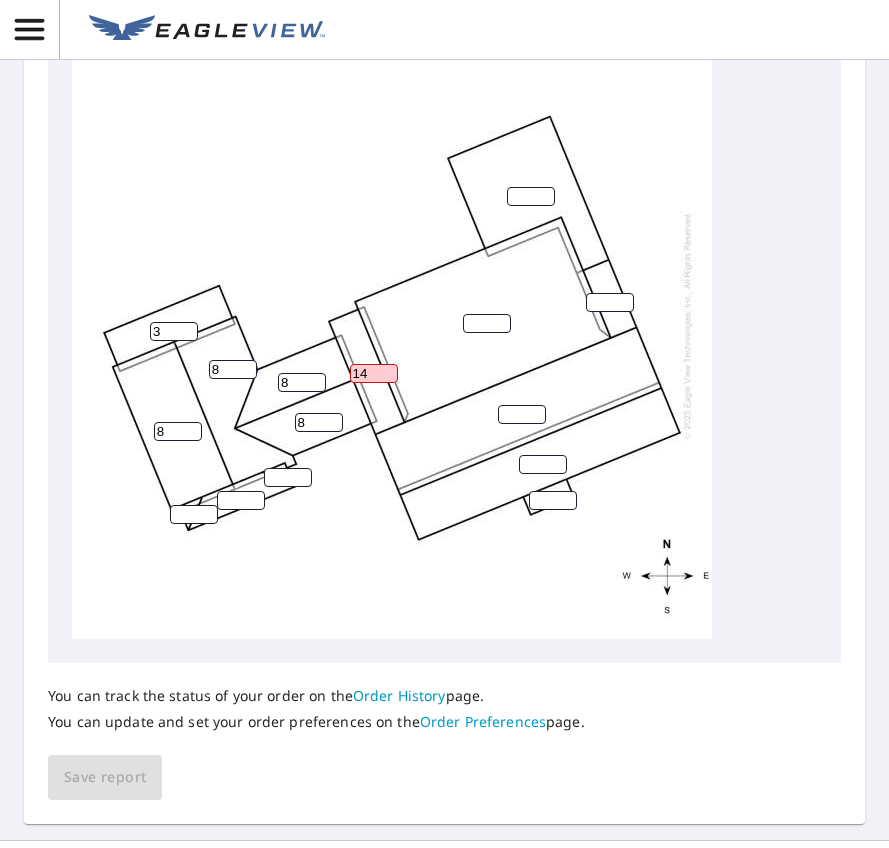 drag, startPoint x: 373, startPoint y: 432, endPoint x: 331, endPoint y: 432, distance: 42 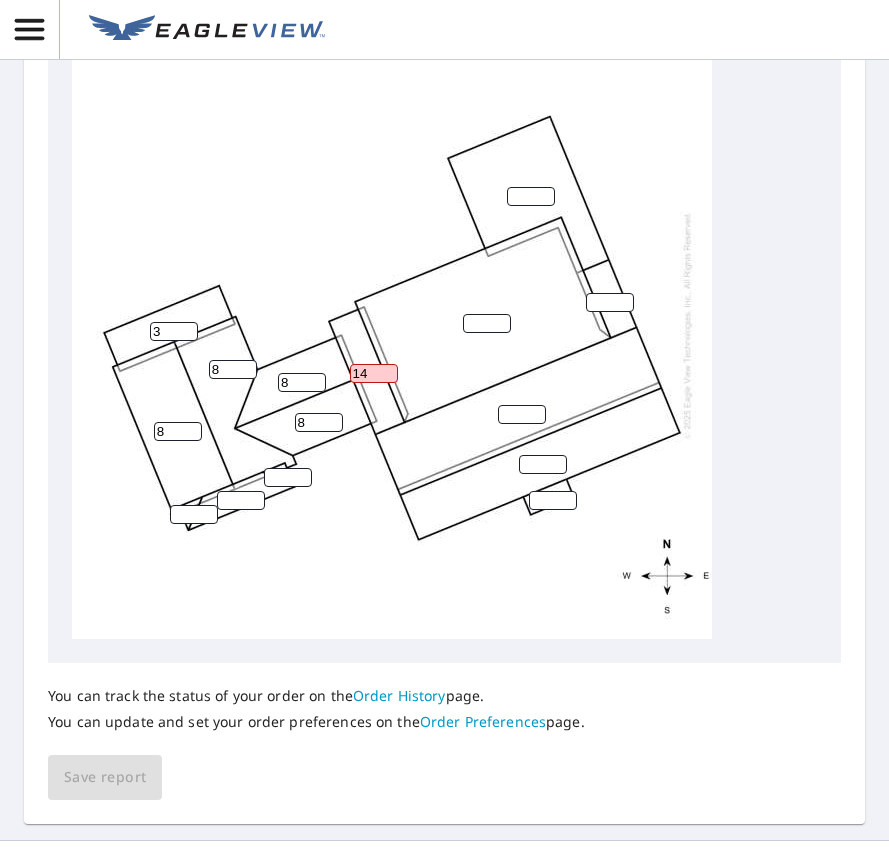 click on "[NUMBER]" at bounding box center (392, 325) 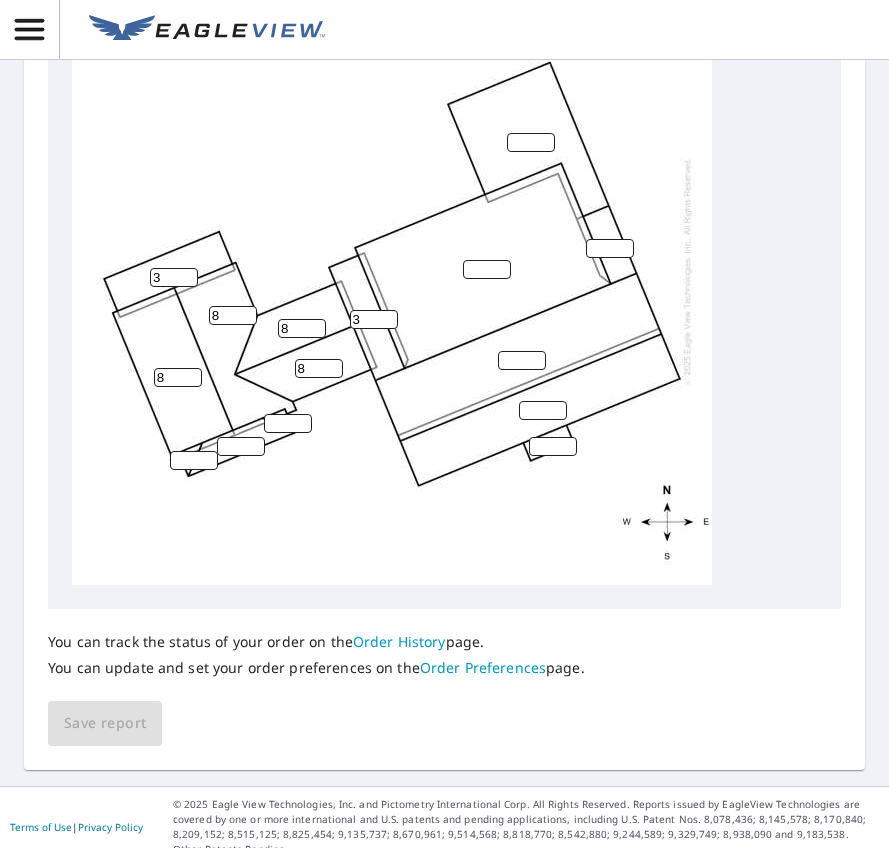 scroll, scrollTop: 997, scrollLeft: 0, axis: vertical 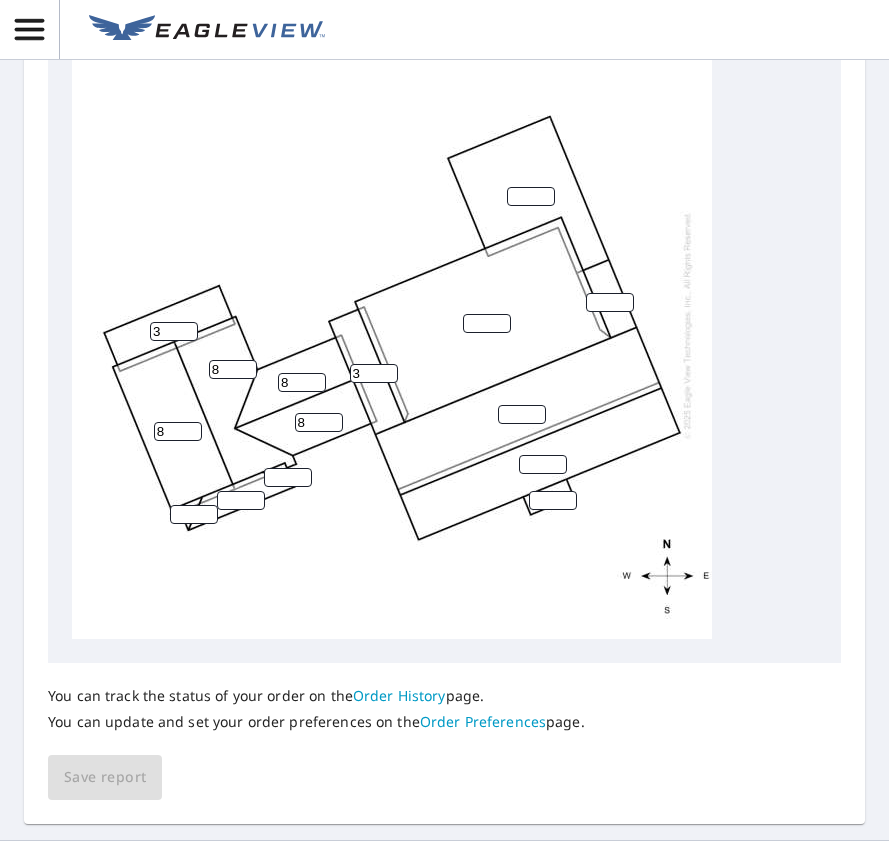 type on "3" 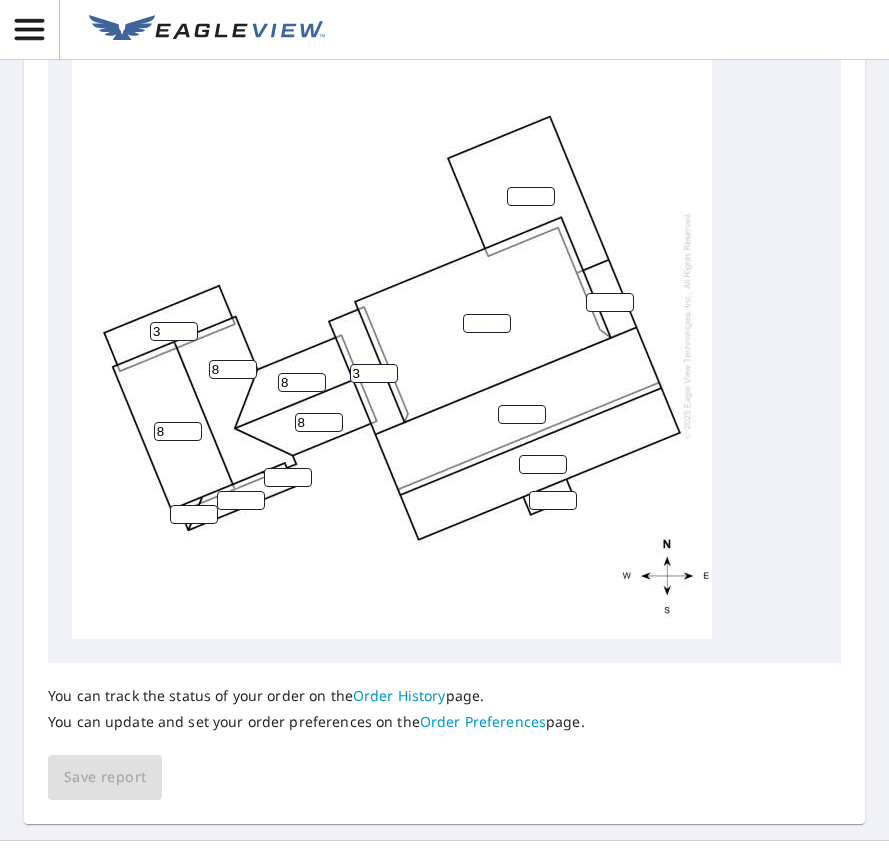 click at bounding box center (194, 514) 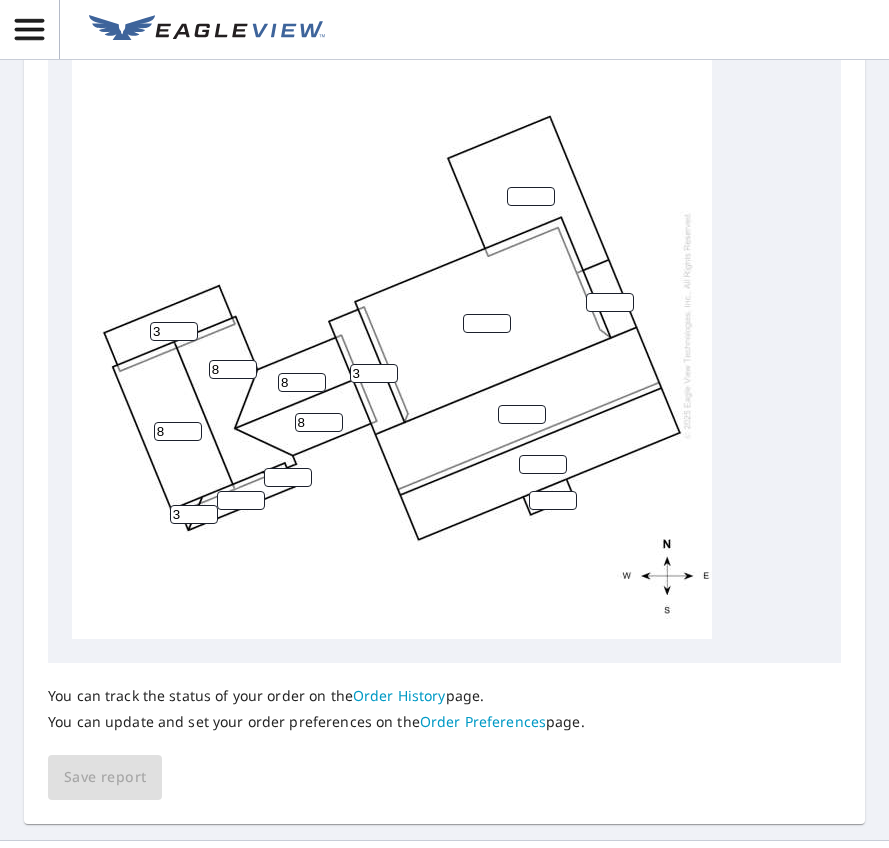 type on "3" 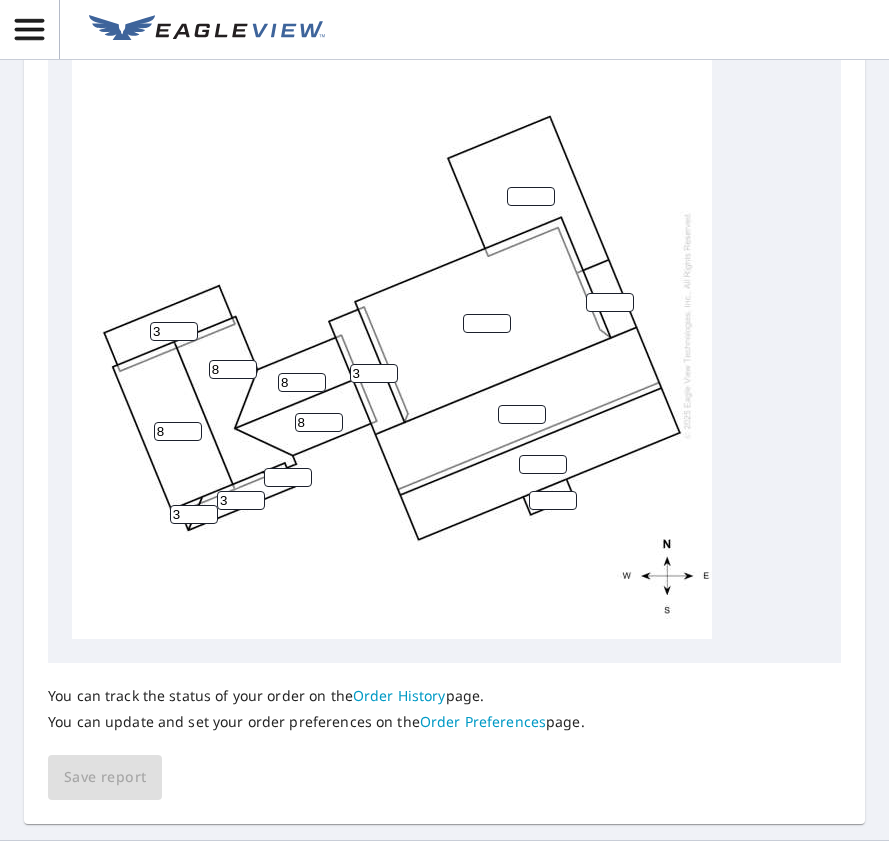 type on "3" 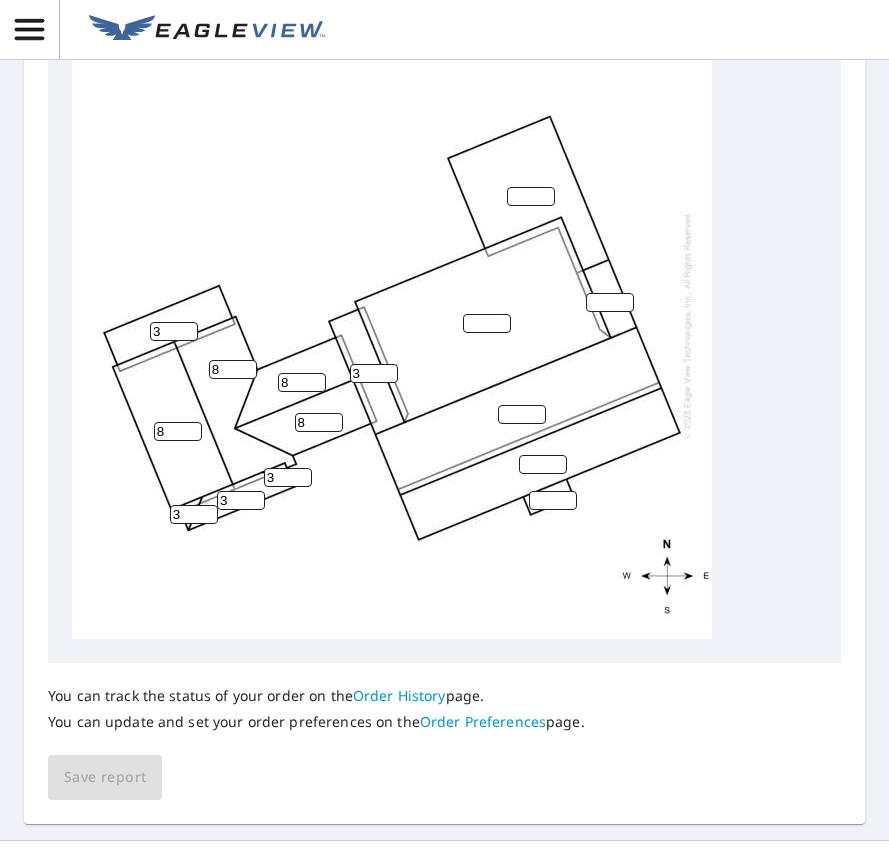 type on "3" 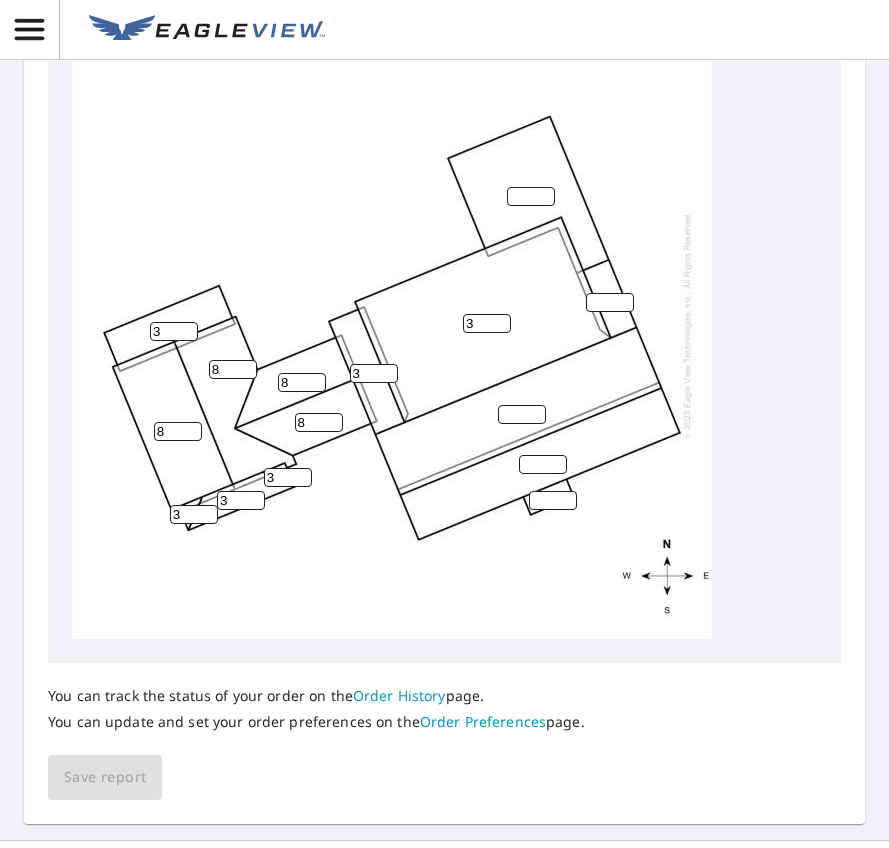 type on "3" 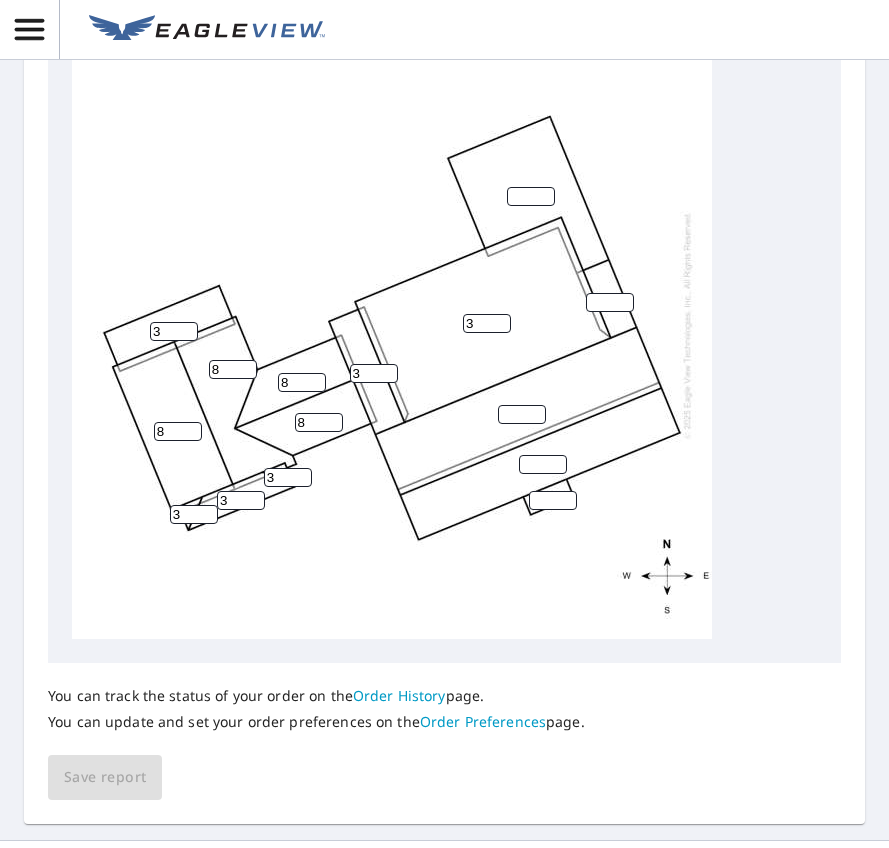 click at bounding box center [531, 196] 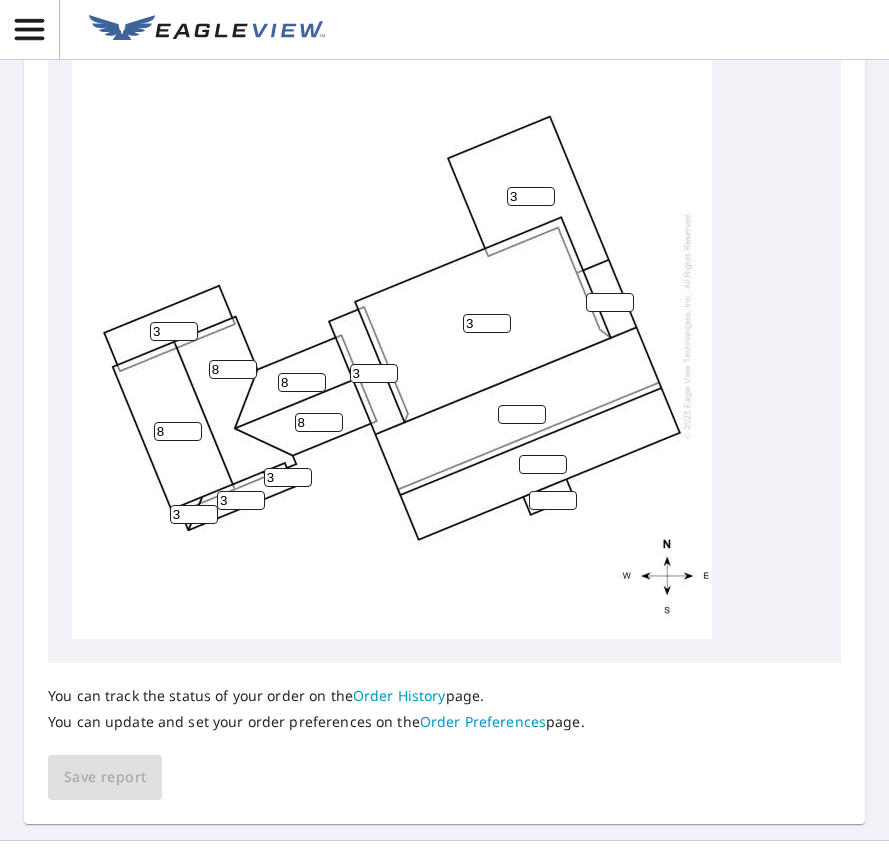 type on "3" 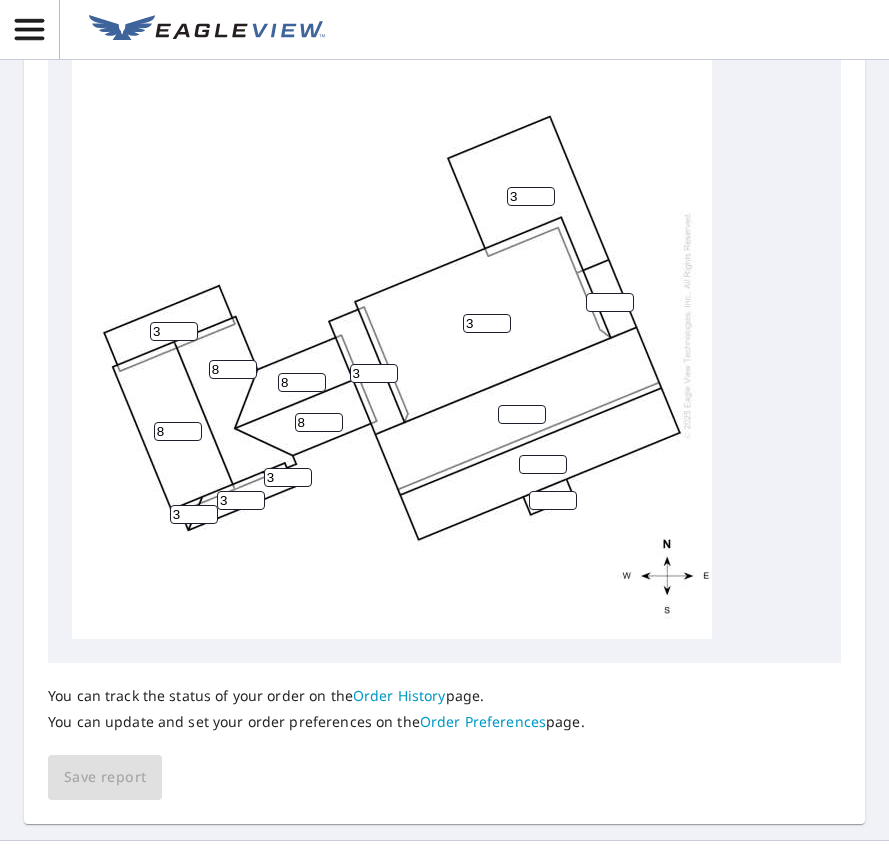 click at bounding box center [610, 302] 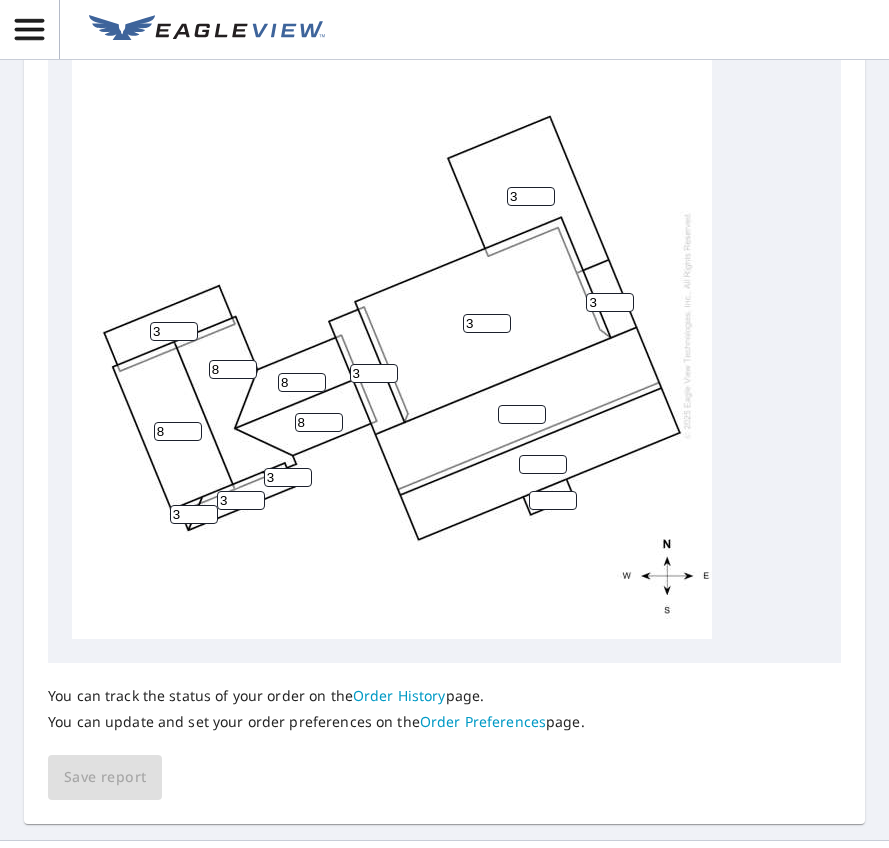 type on "3" 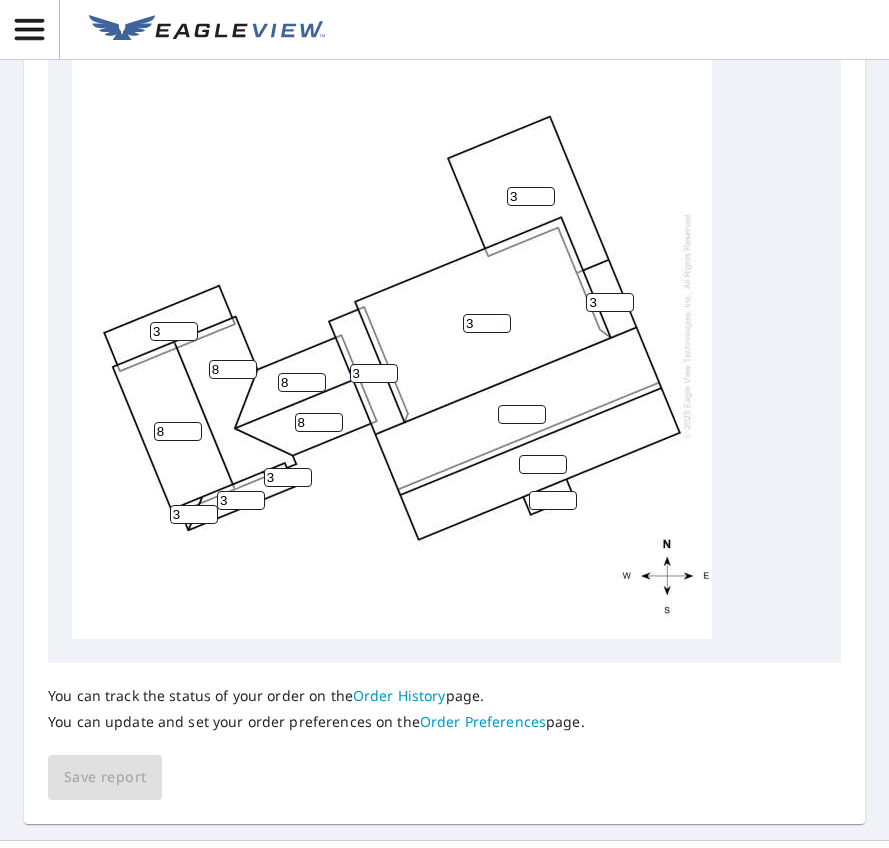 click at bounding box center (522, 414) 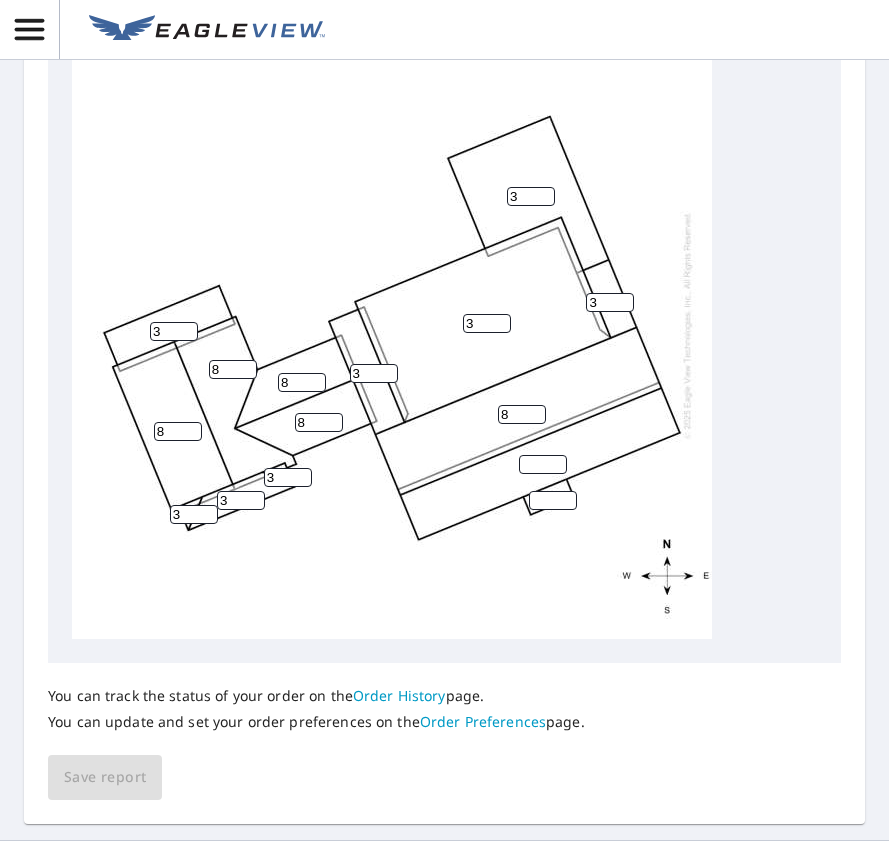 type on "8" 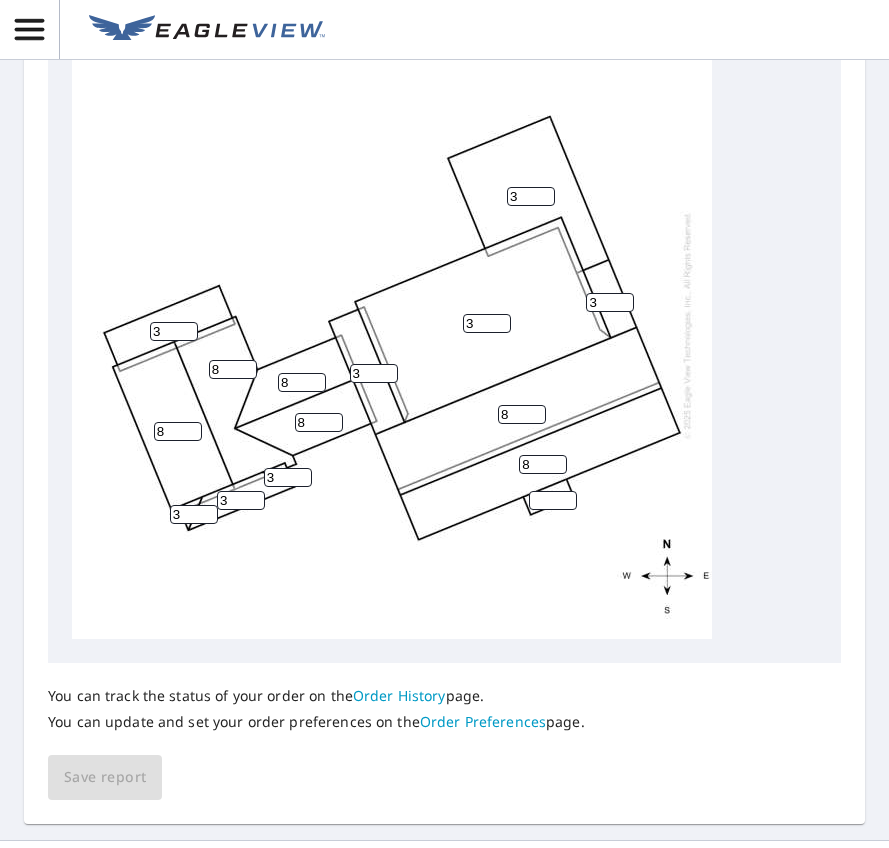 type on "8" 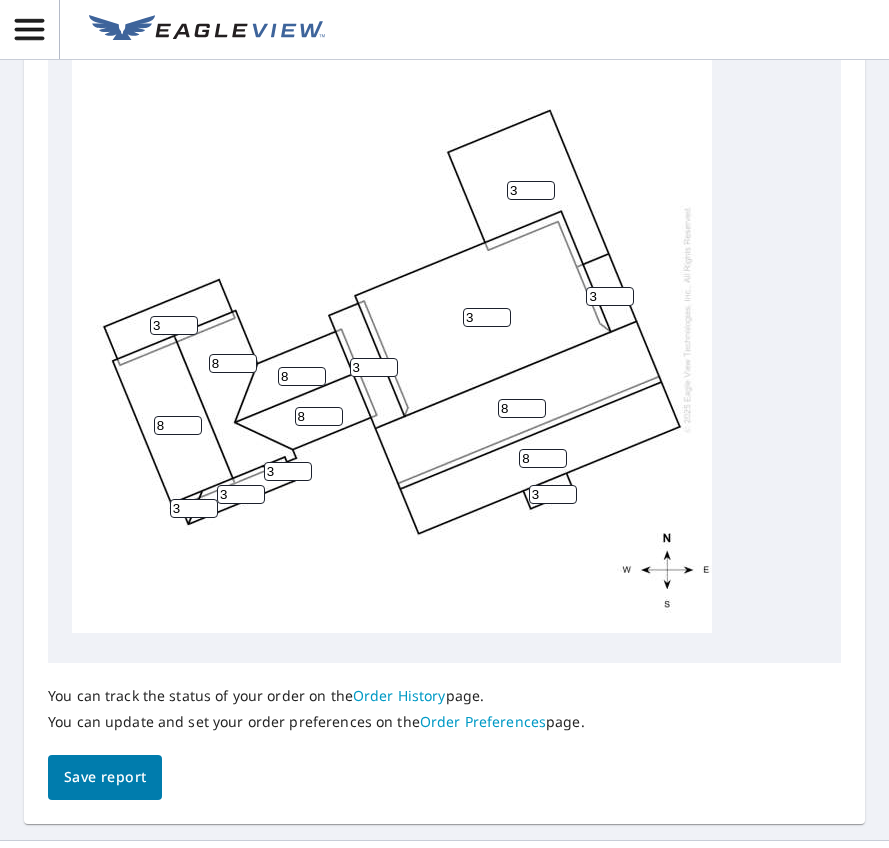 scroll, scrollTop: 21, scrollLeft: 0, axis: vertical 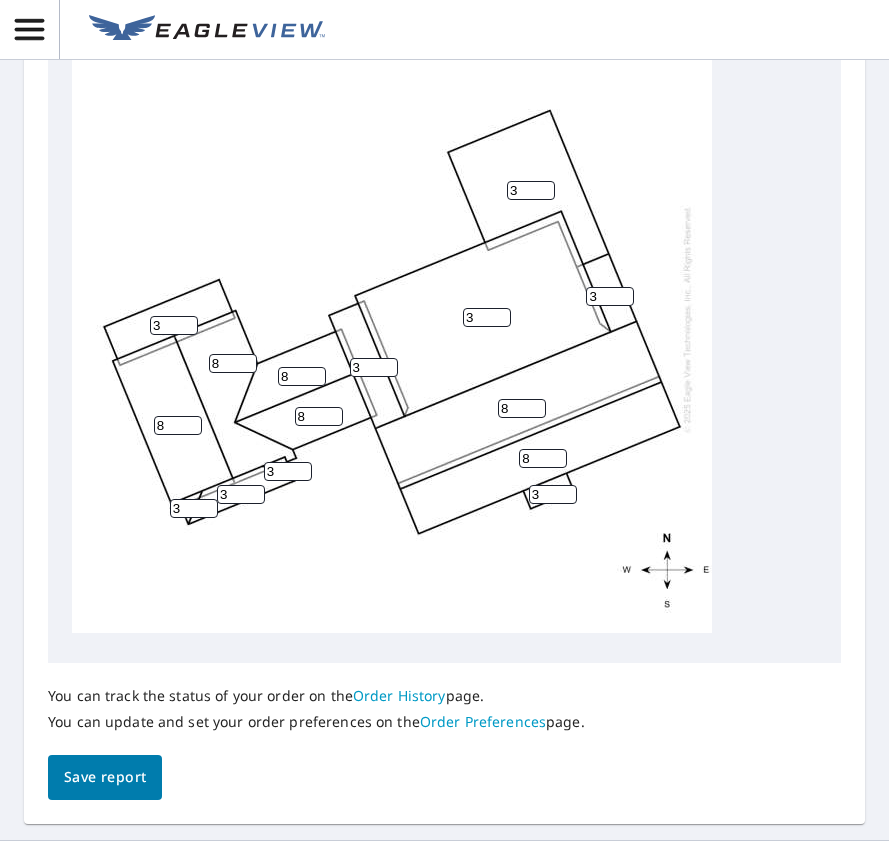 type on "3" 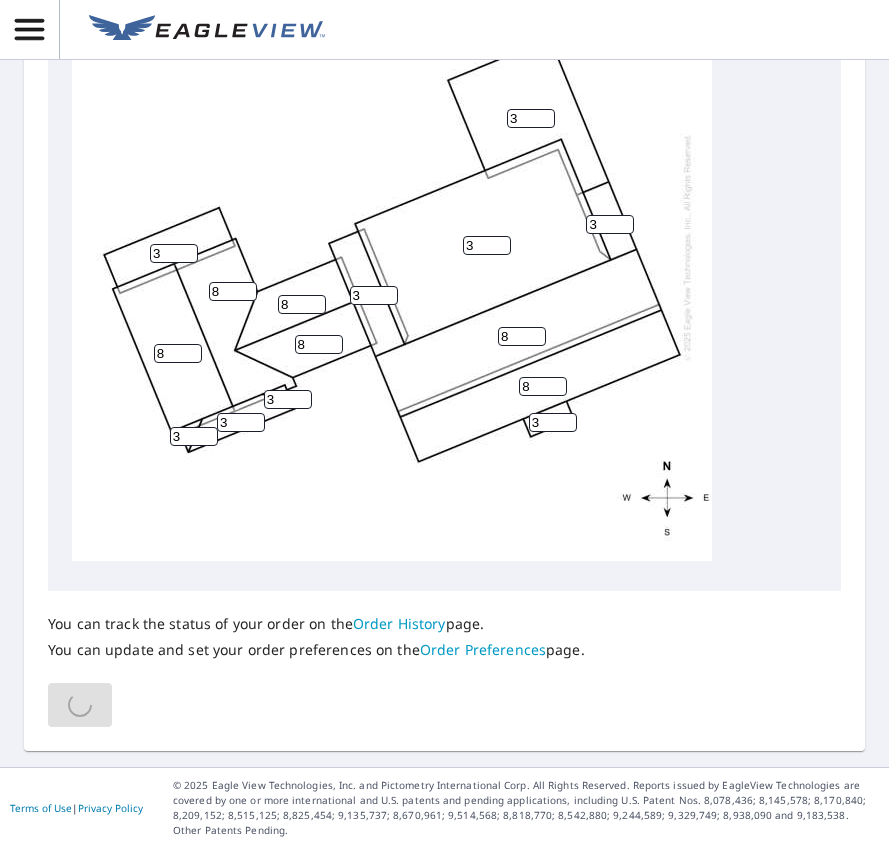 scroll, scrollTop: 1202, scrollLeft: 0, axis: vertical 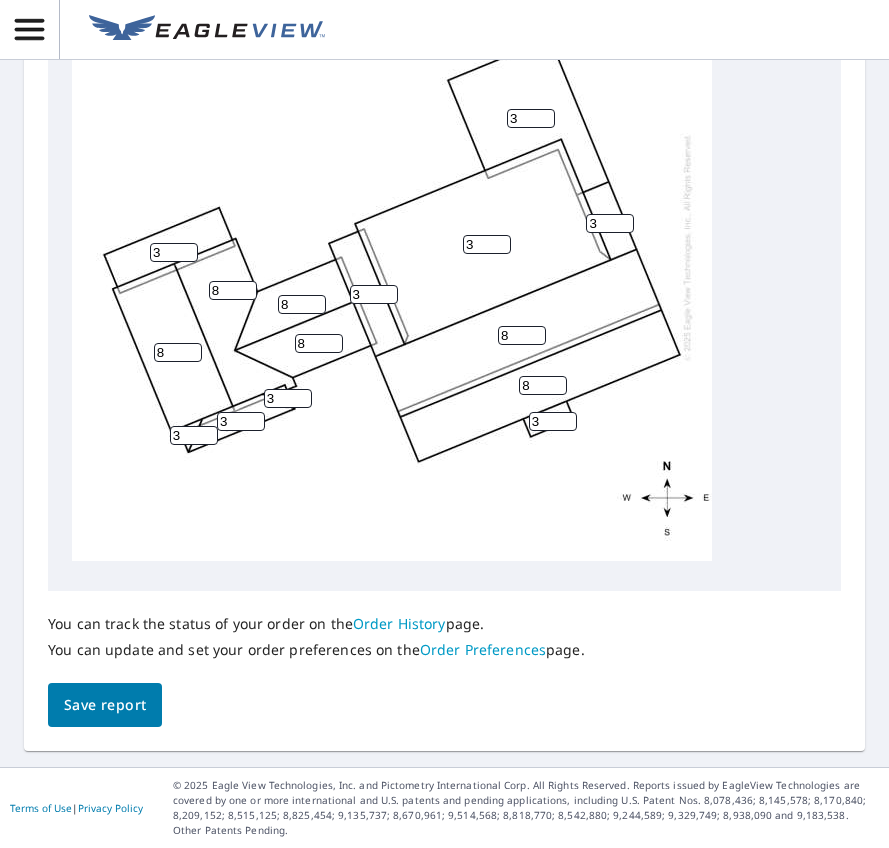 click on "Save report" at bounding box center (105, 705) 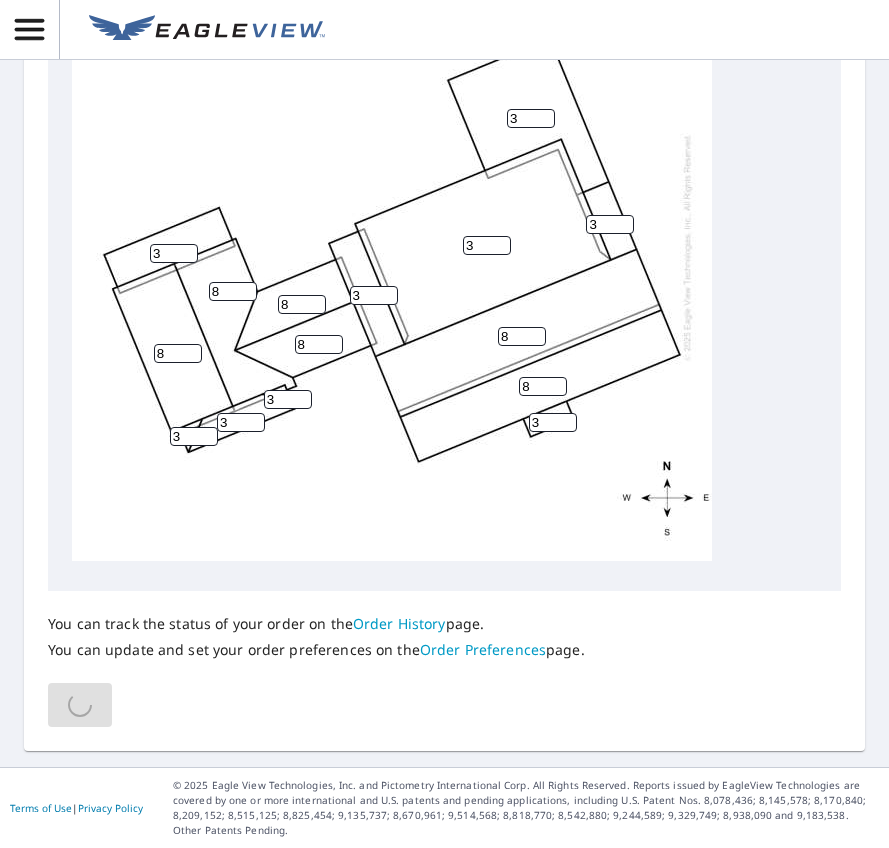 scroll, scrollTop: 1202, scrollLeft: 0, axis: vertical 